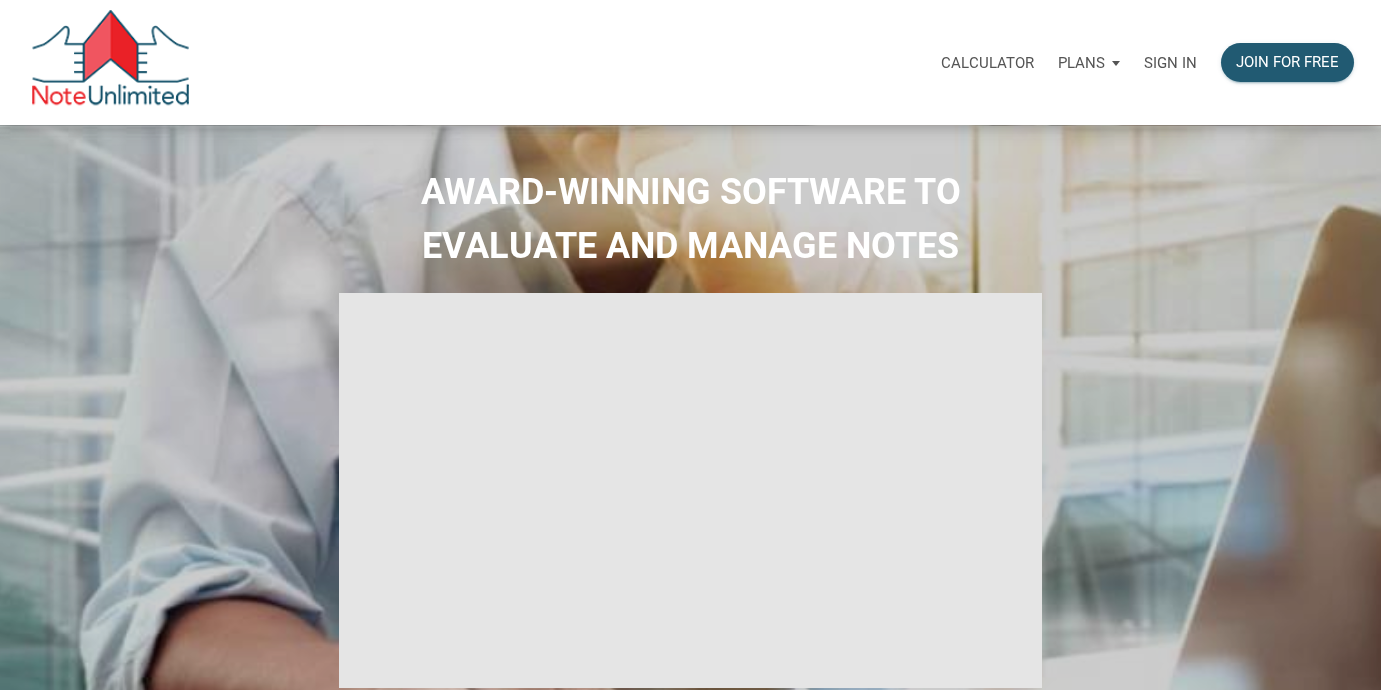 scroll, scrollTop: 0, scrollLeft: 0, axis: both 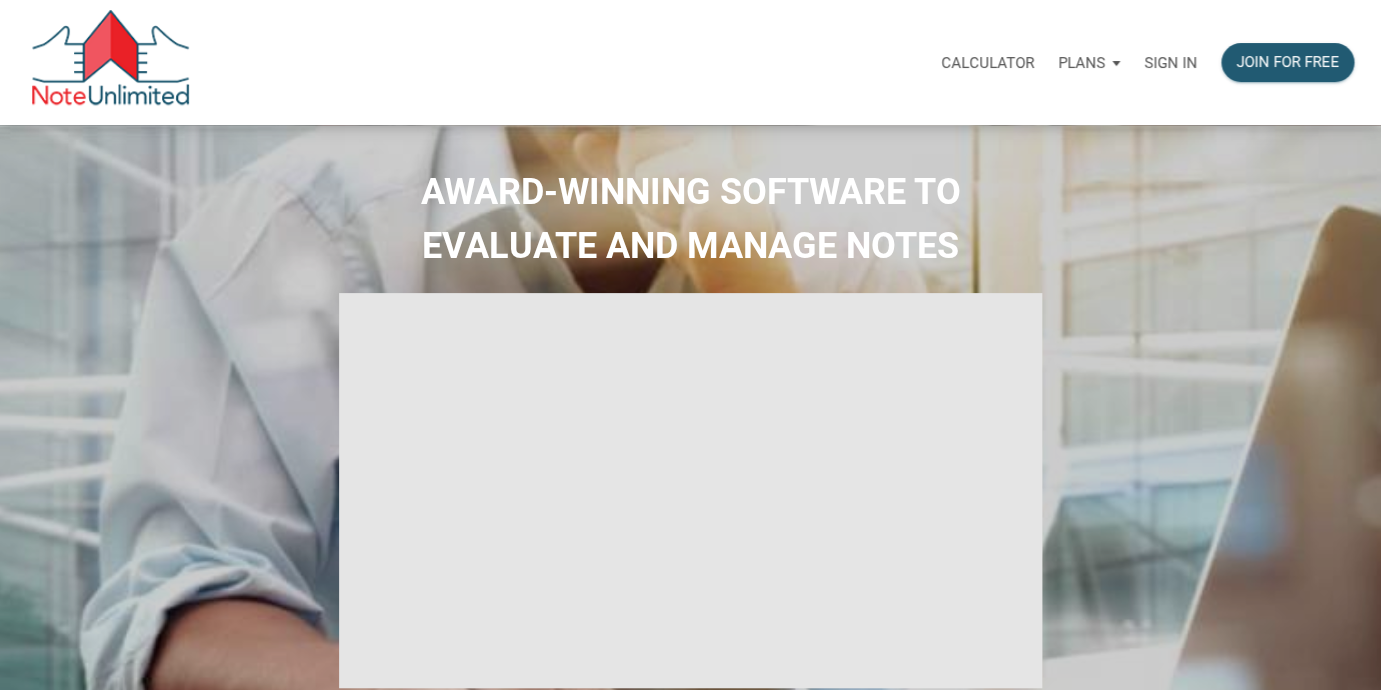click on "Sign in" at bounding box center [1170, 63] 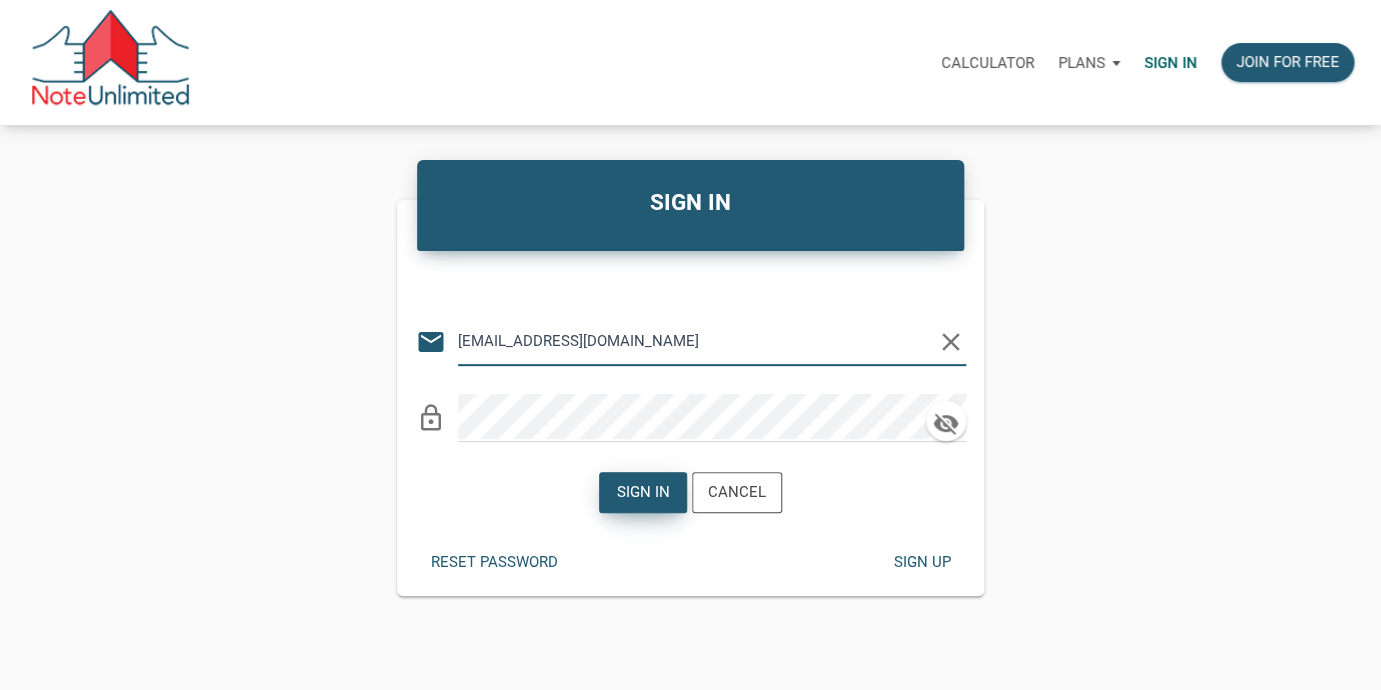 type on "[EMAIL_ADDRESS][DOMAIN_NAME]" 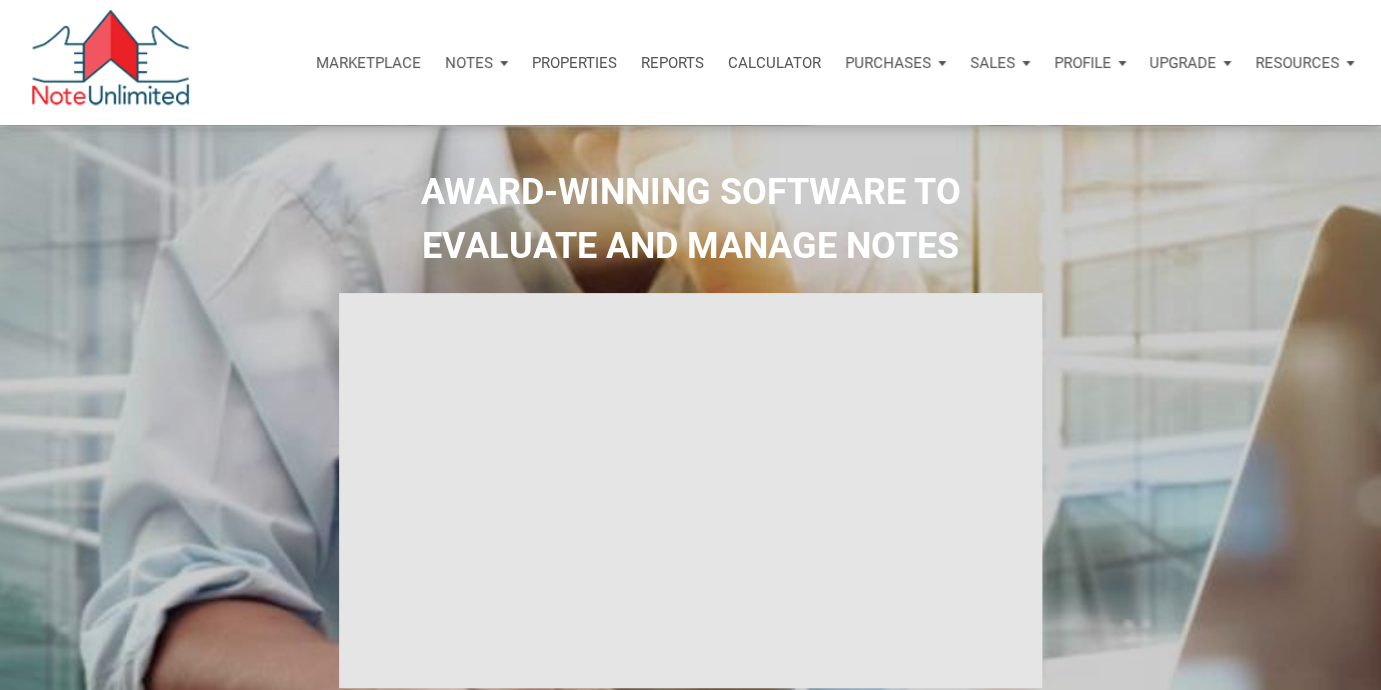 type on "Introduction to new features" 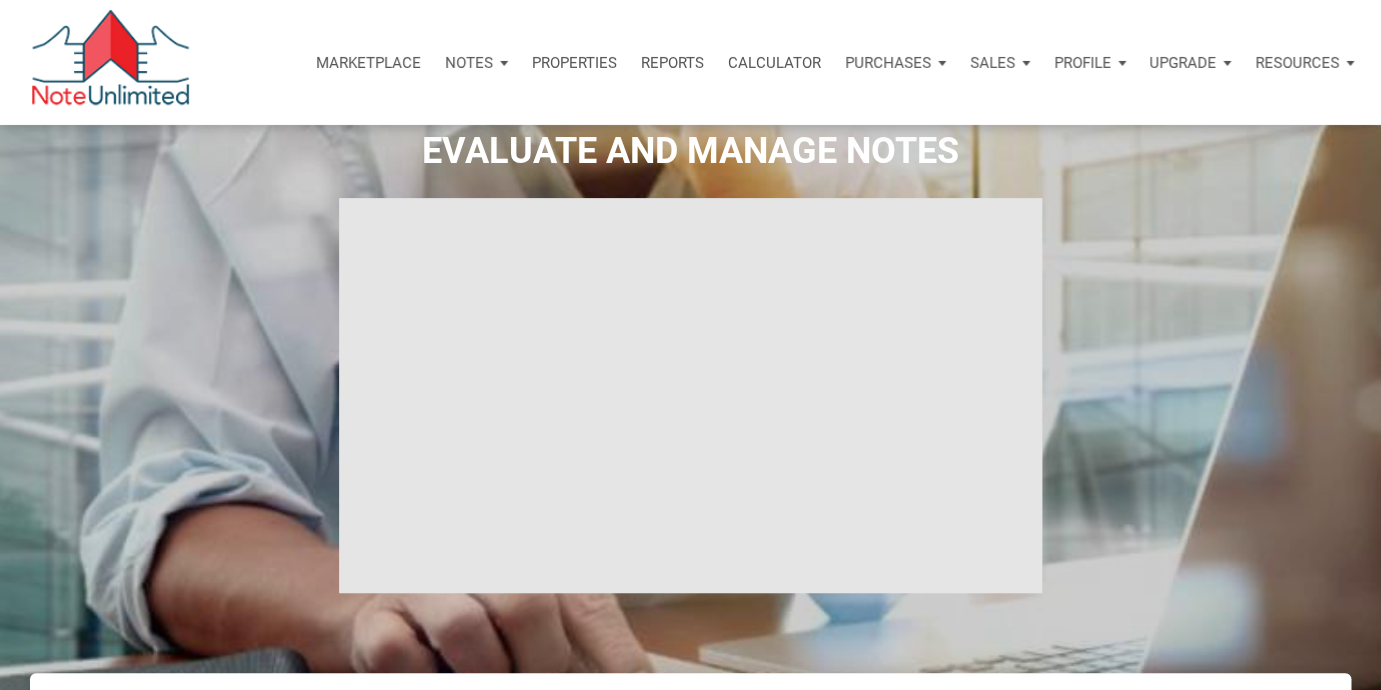 scroll, scrollTop: 0, scrollLeft: 0, axis: both 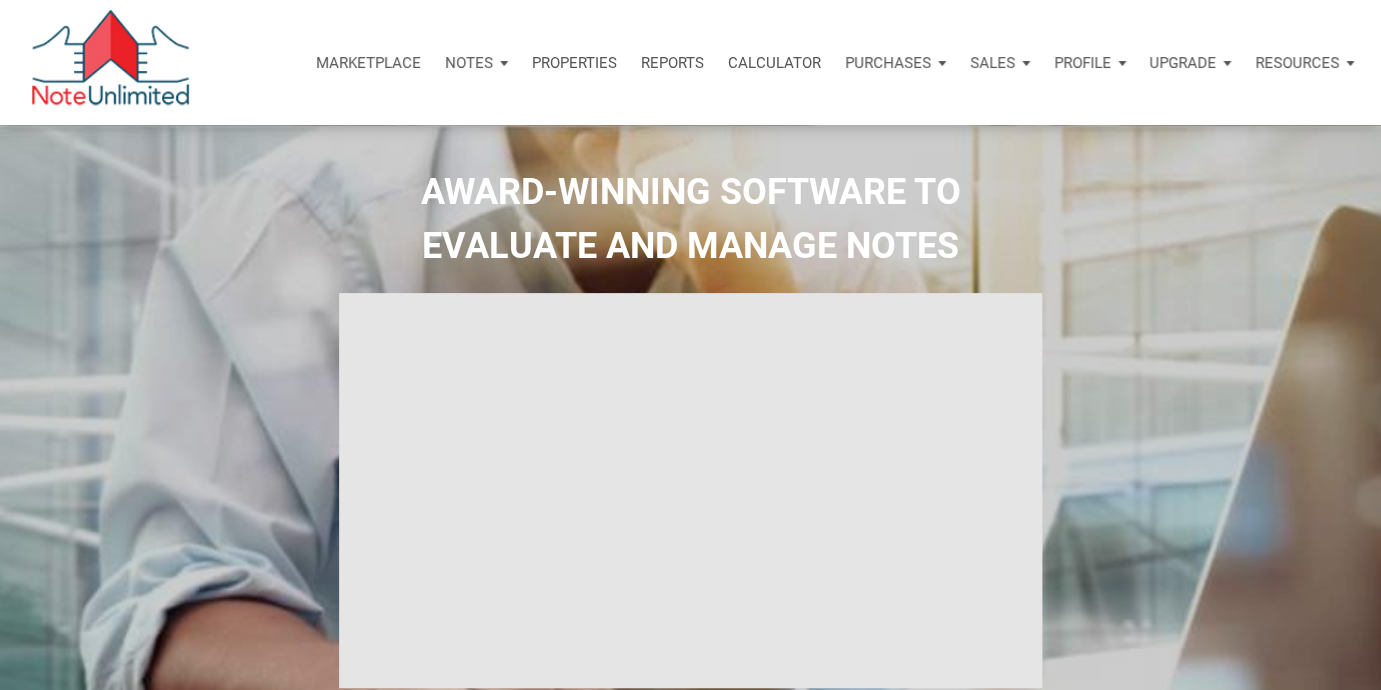 click on "Marketplace" at bounding box center (368, 63) 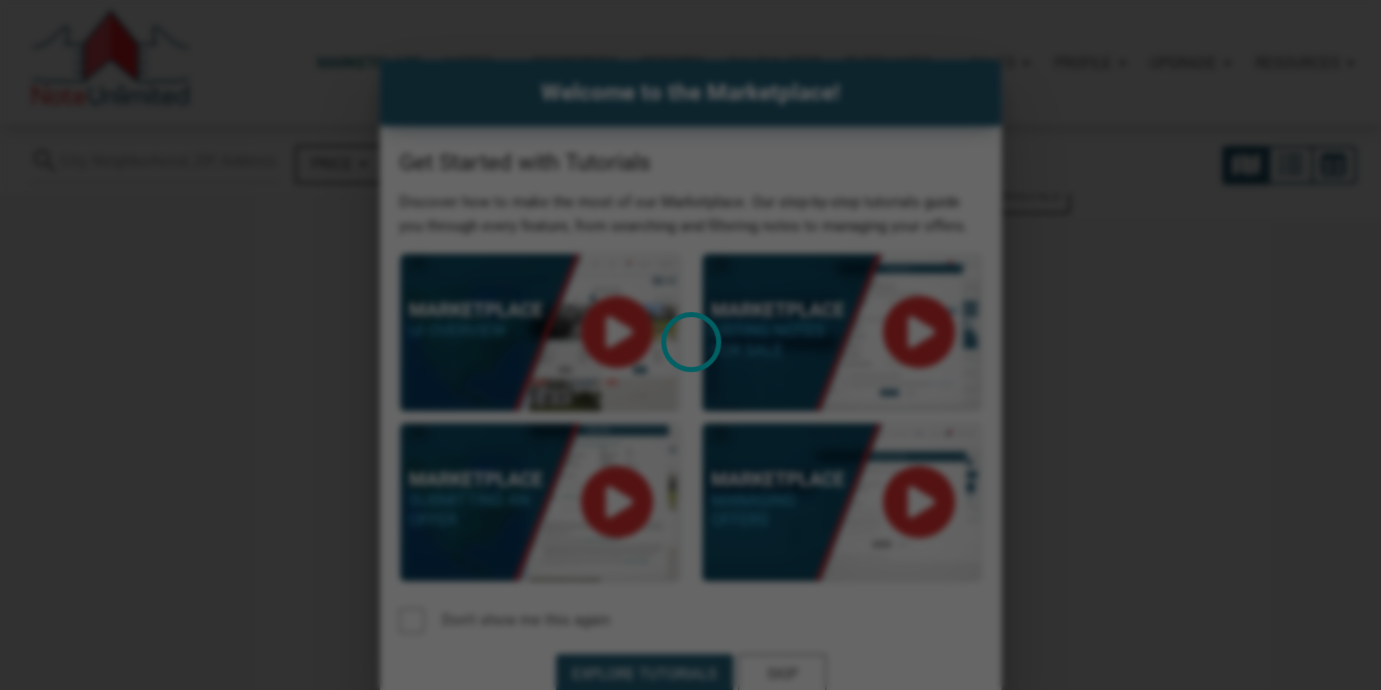 select 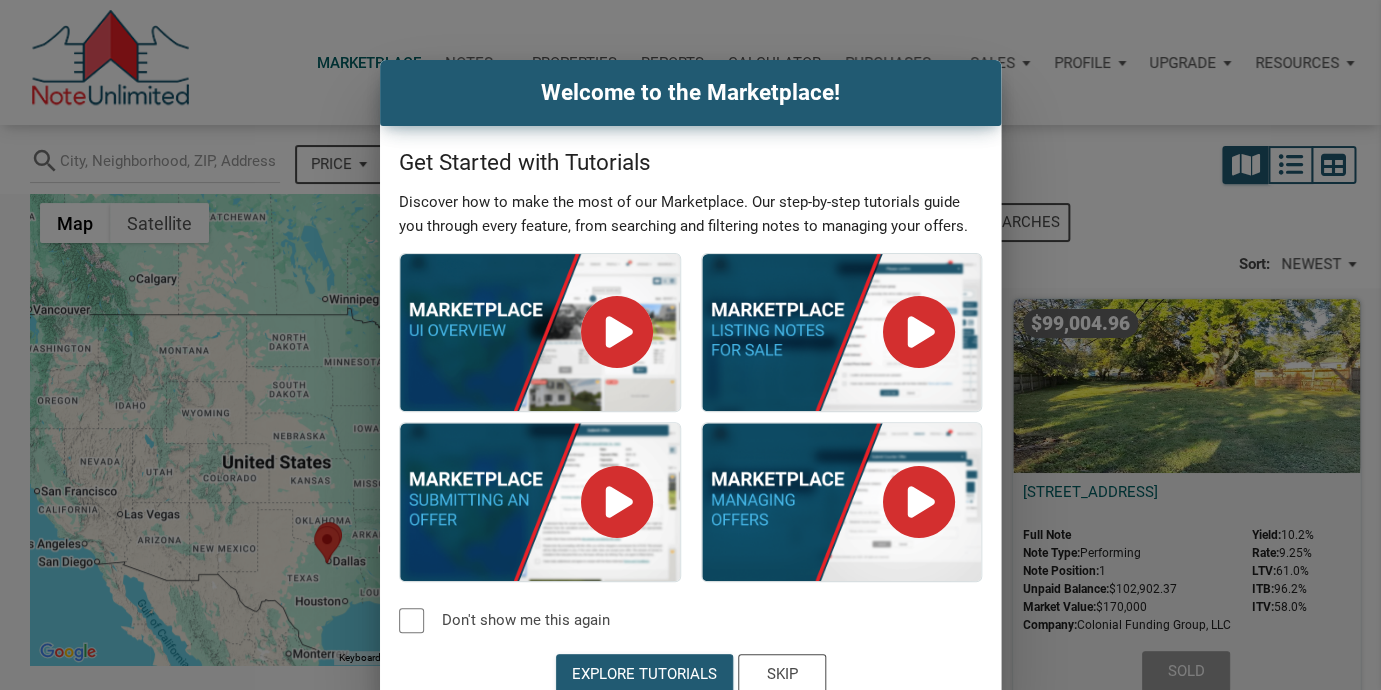 click on "Welcome to the Marketplace!  Get Started with Tutorials Discover how to make the most of our Marketplace. Our step-by-step tutorials guide you through every feature, from searching and filtering notes to managing your offers.      Don't show me this again   Explore Tutorials     Skip" at bounding box center [690, 384] 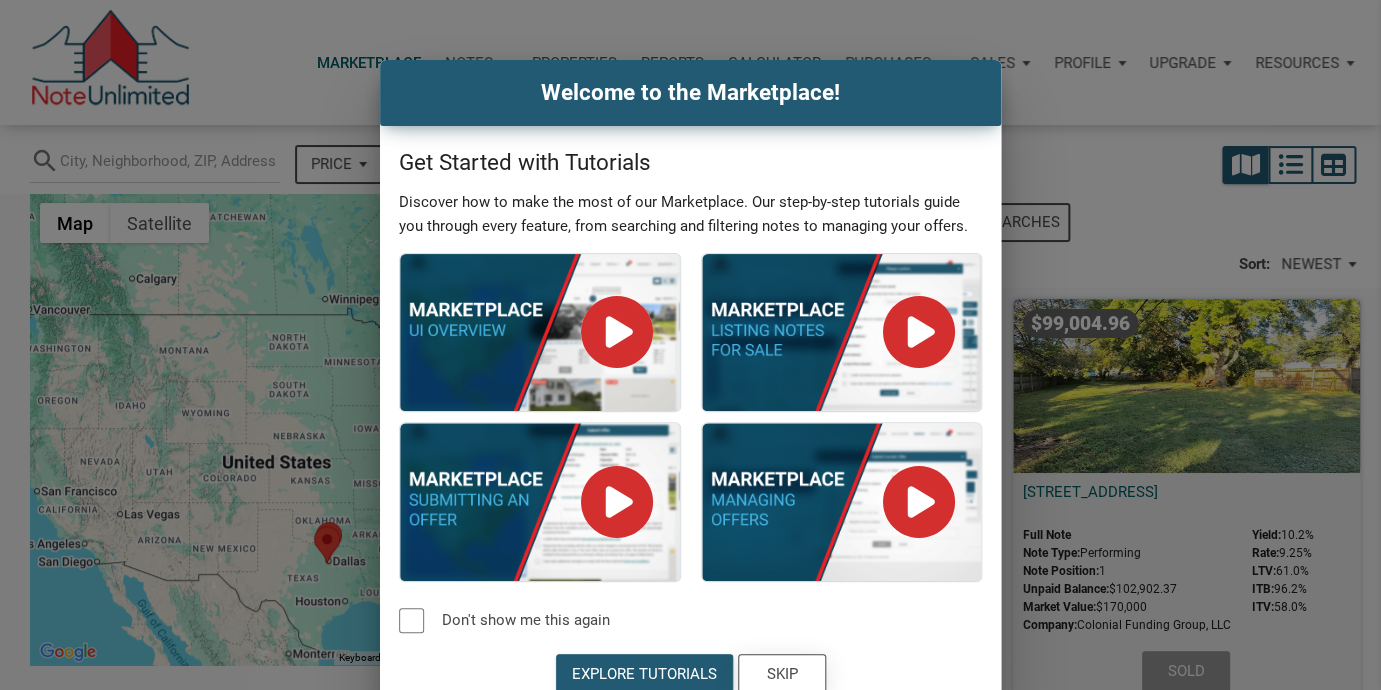click on "Skip" at bounding box center (781, 674) 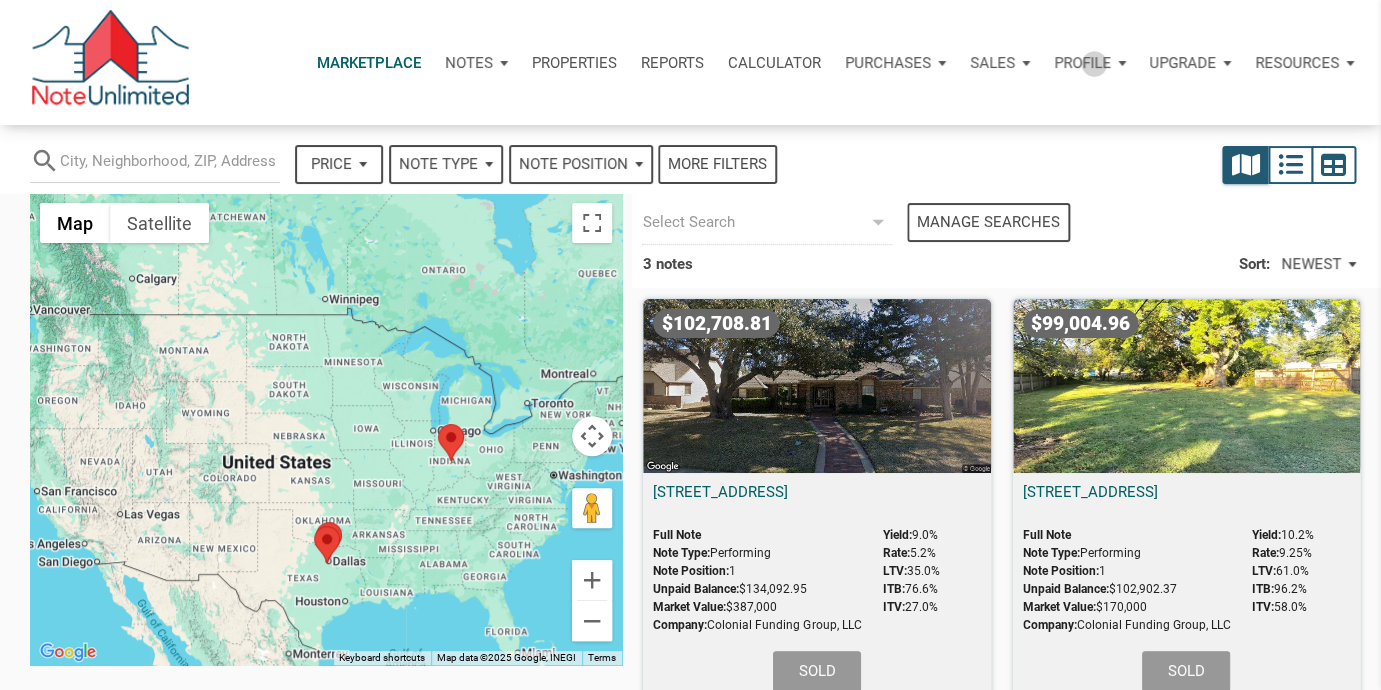 click on "Profile" at bounding box center [1082, 63] 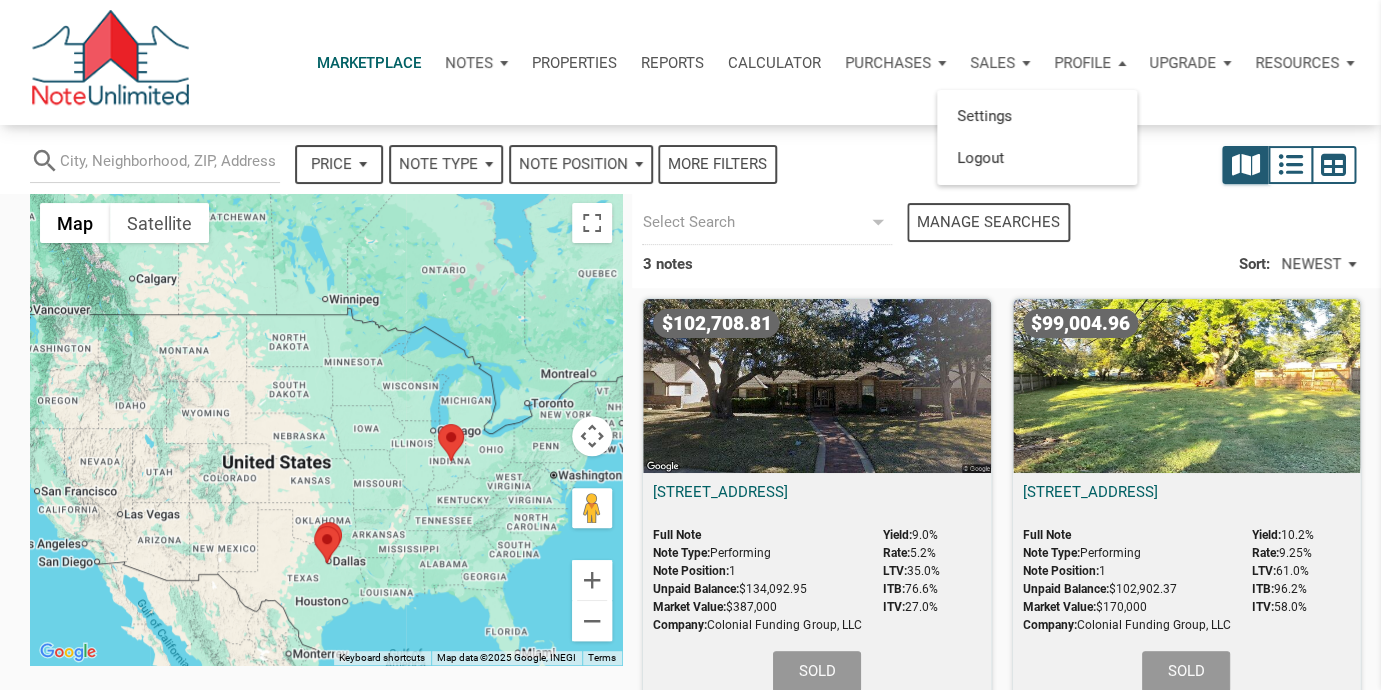 click on "Notes" at bounding box center (469, 63) 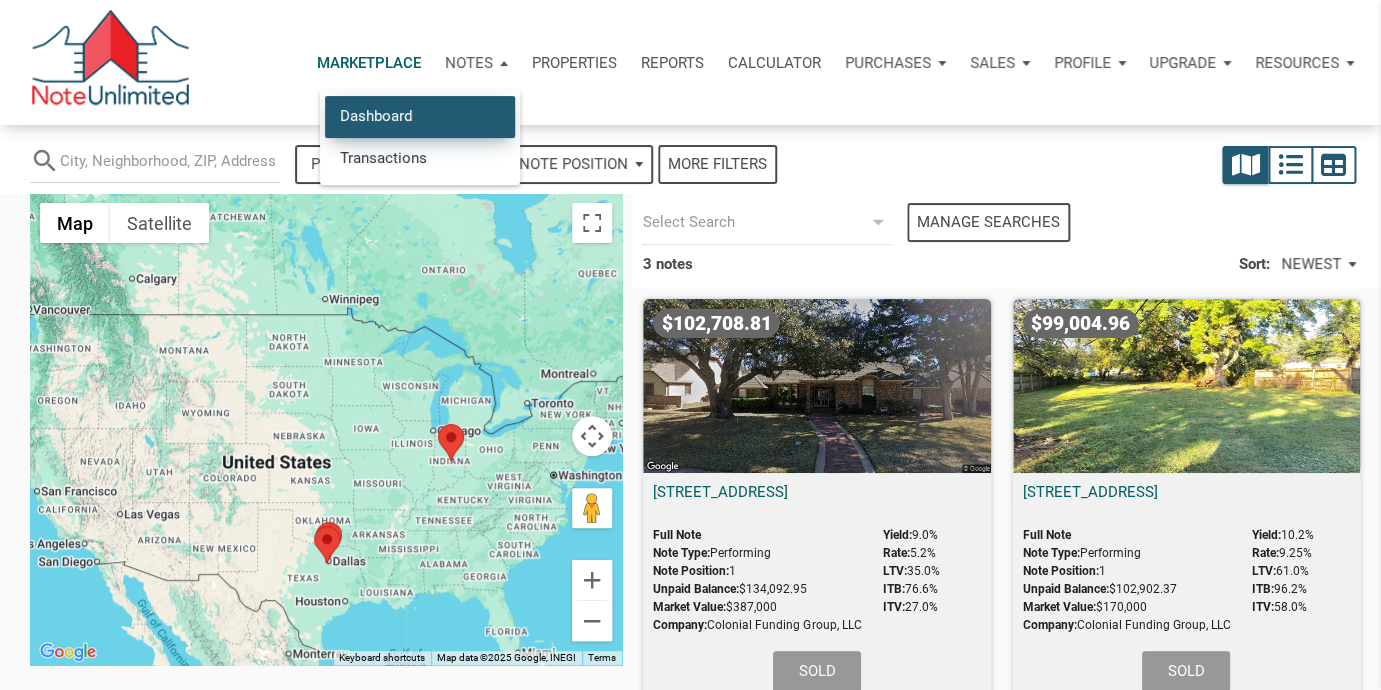 click on "Dashboard" at bounding box center (420, 116) 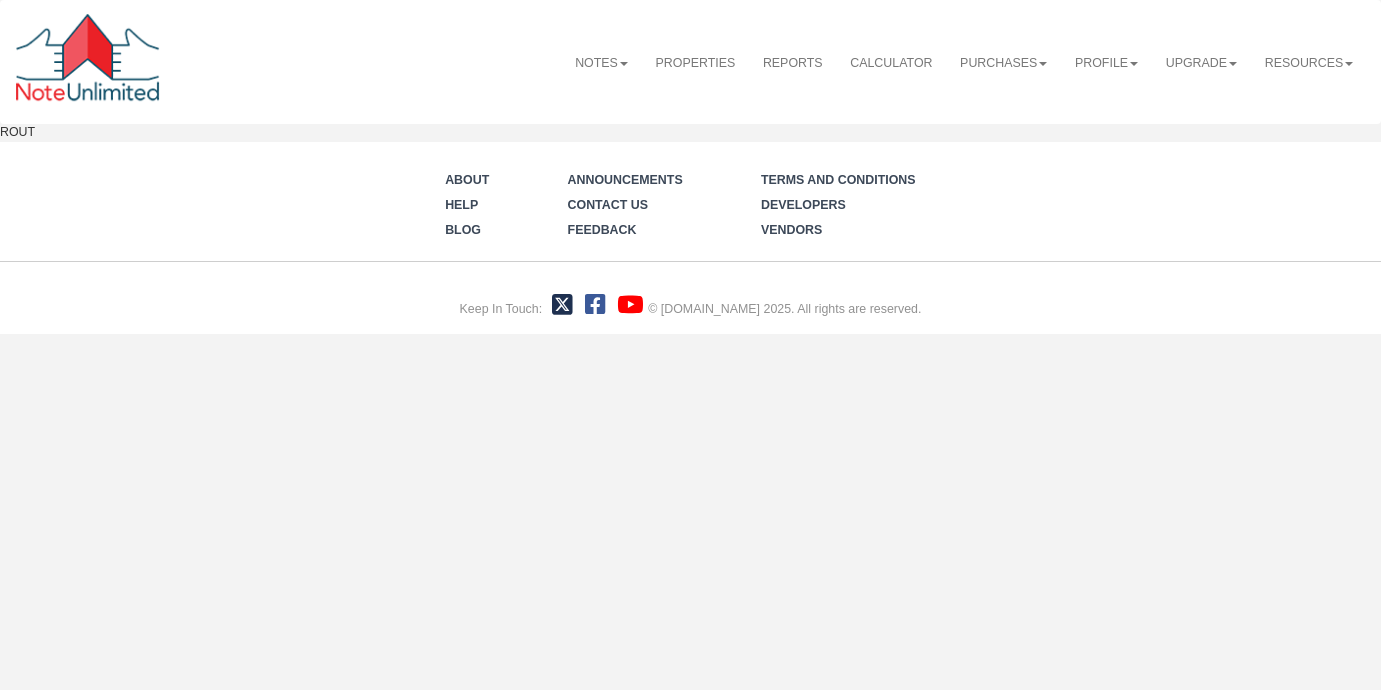 scroll, scrollTop: 0, scrollLeft: 0, axis: both 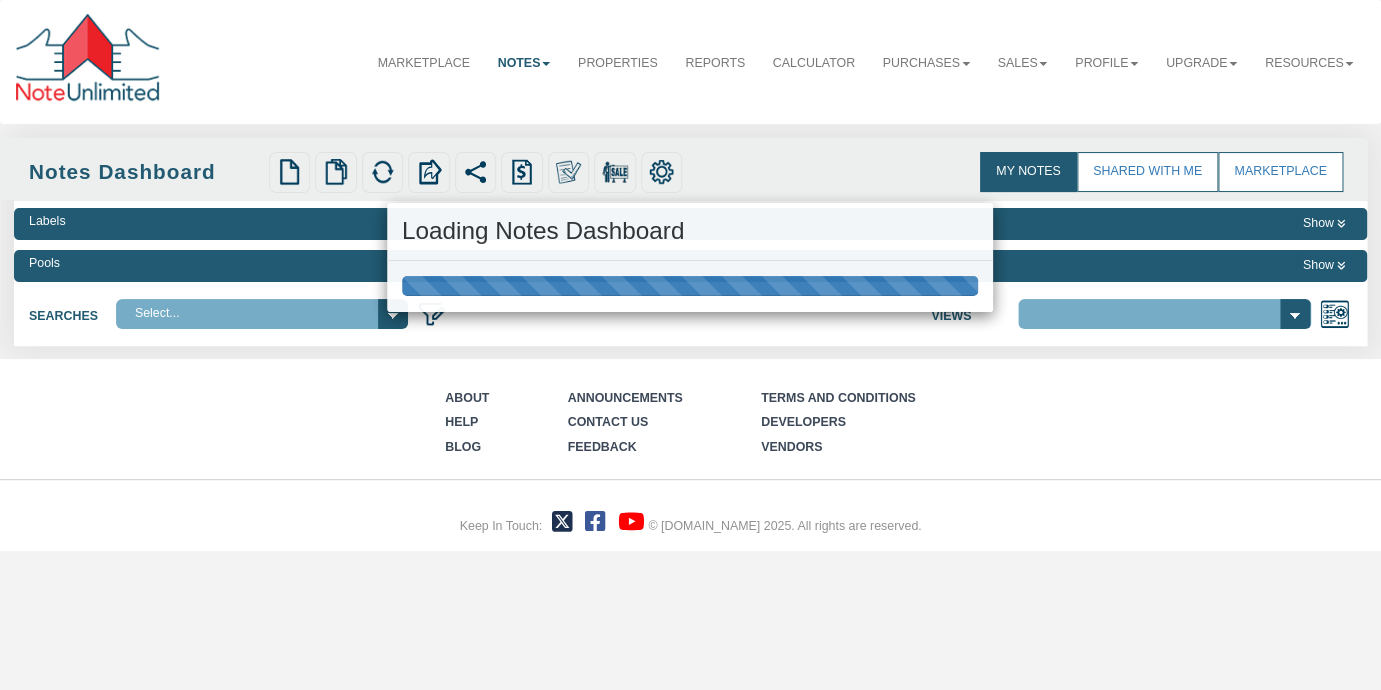 select on "3" 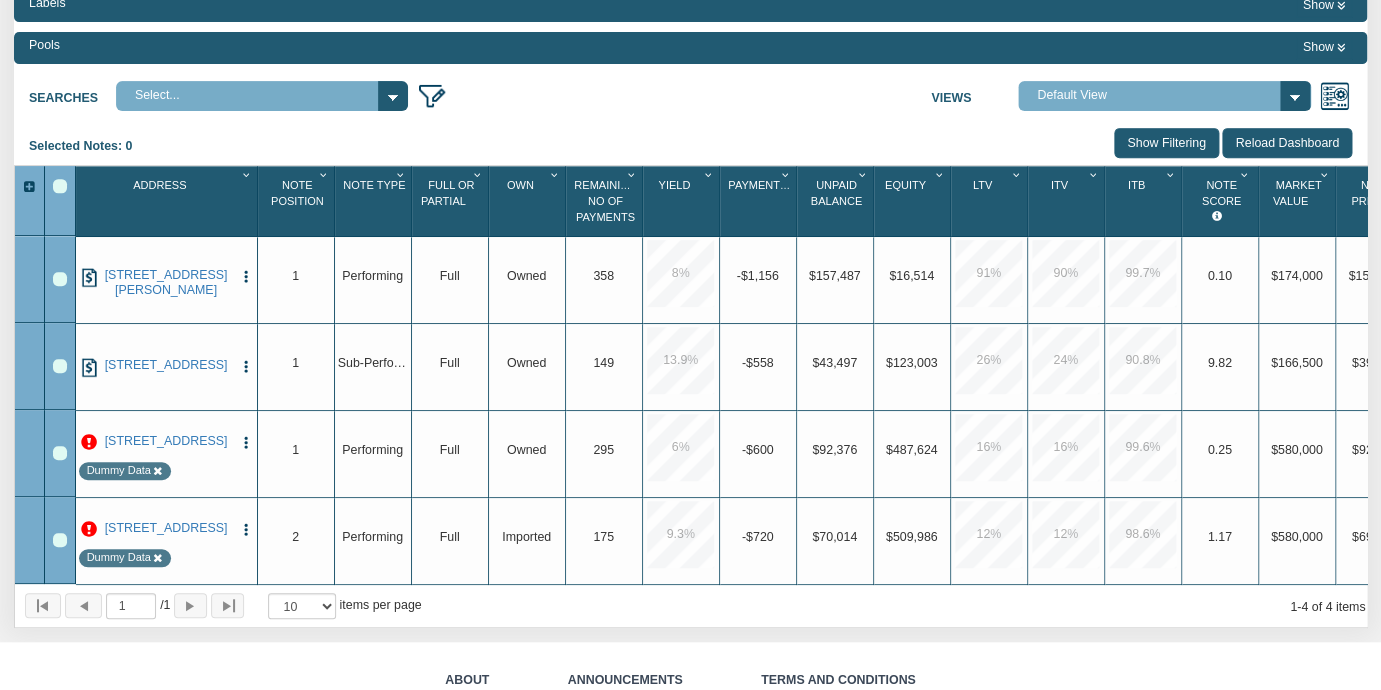 scroll, scrollTop: 230, scrollLeft: 0, axis: vertical 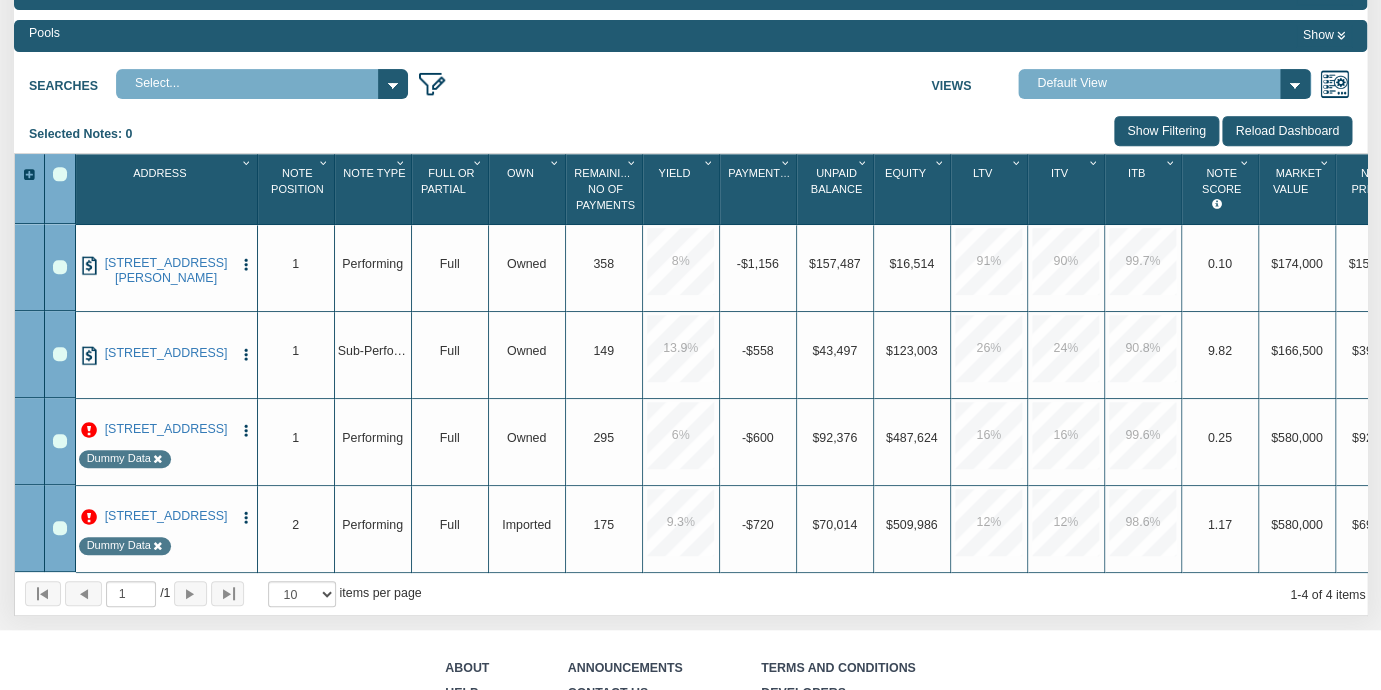 click on "Note Type     1" at bounding box center [374, 188] 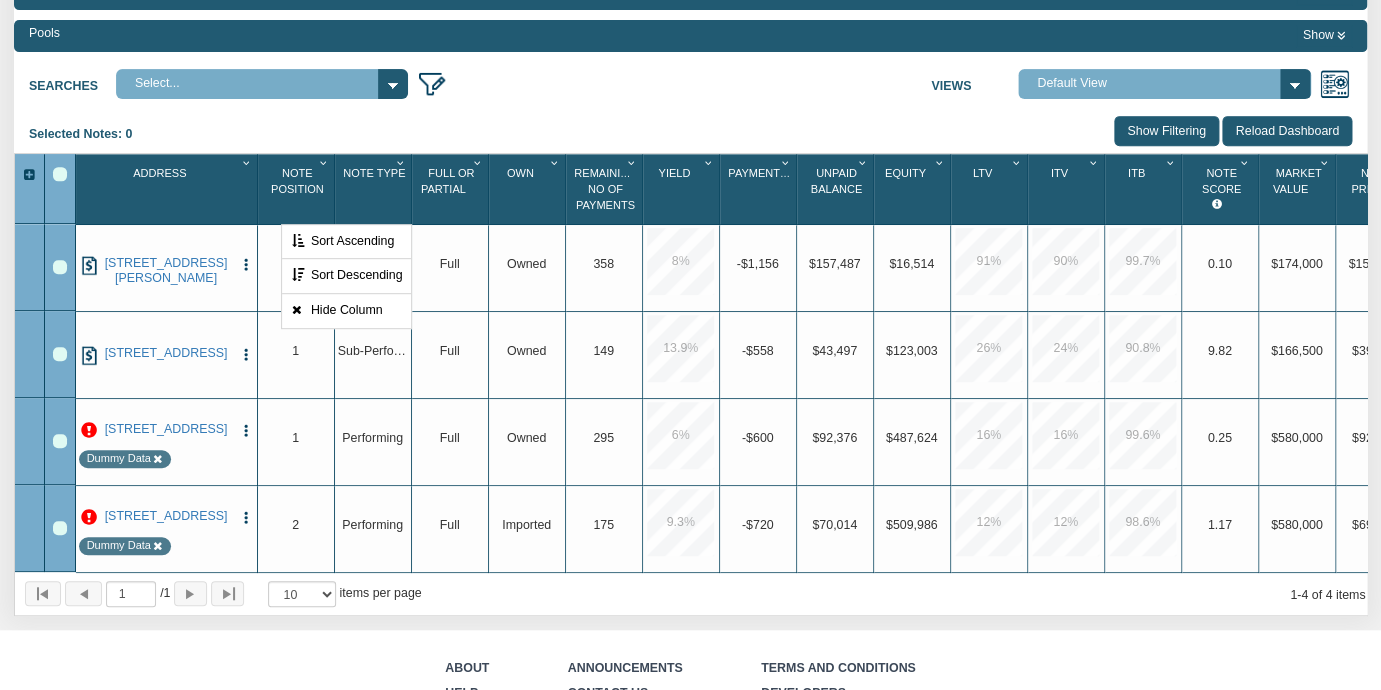click on "Upgrade Sub-Performing" at bounding box center [373, 355] 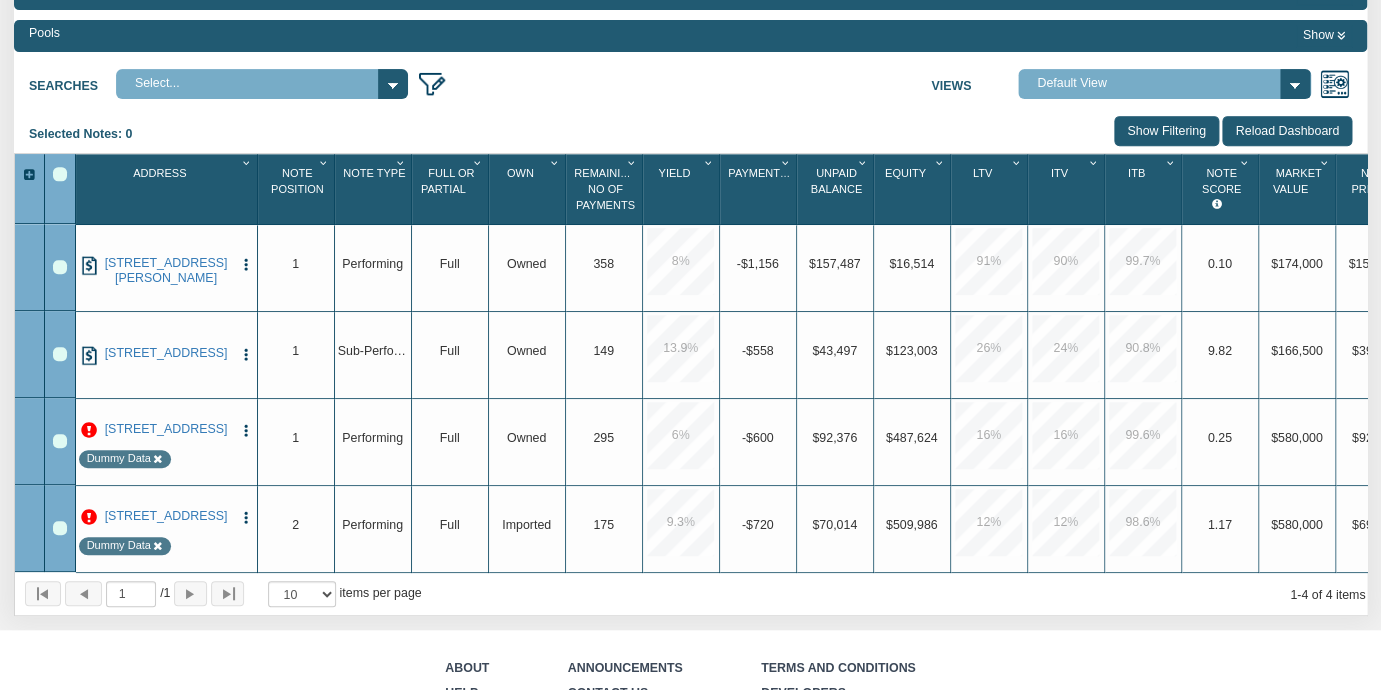 click on "Upgrade $123,003" at bounding box center [912, 355] 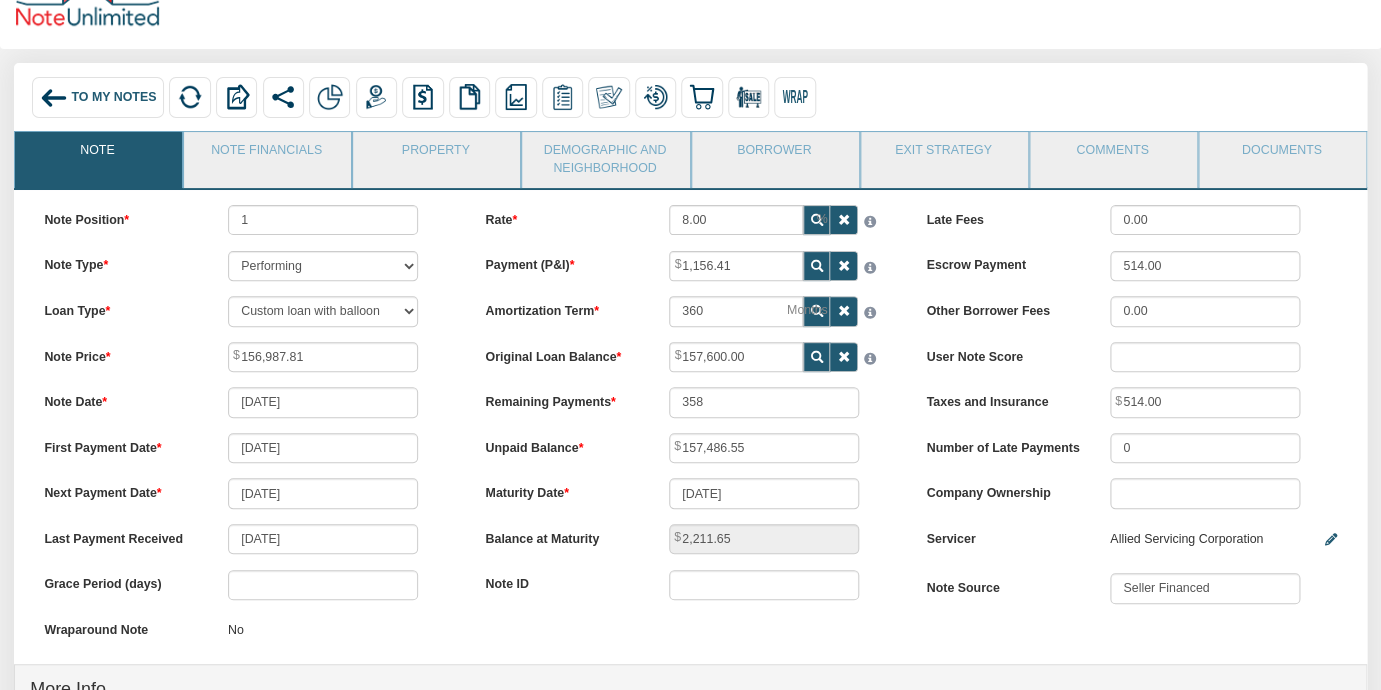 scroll, scrollTop: 80, scrollLeft: 0, axis: vertical 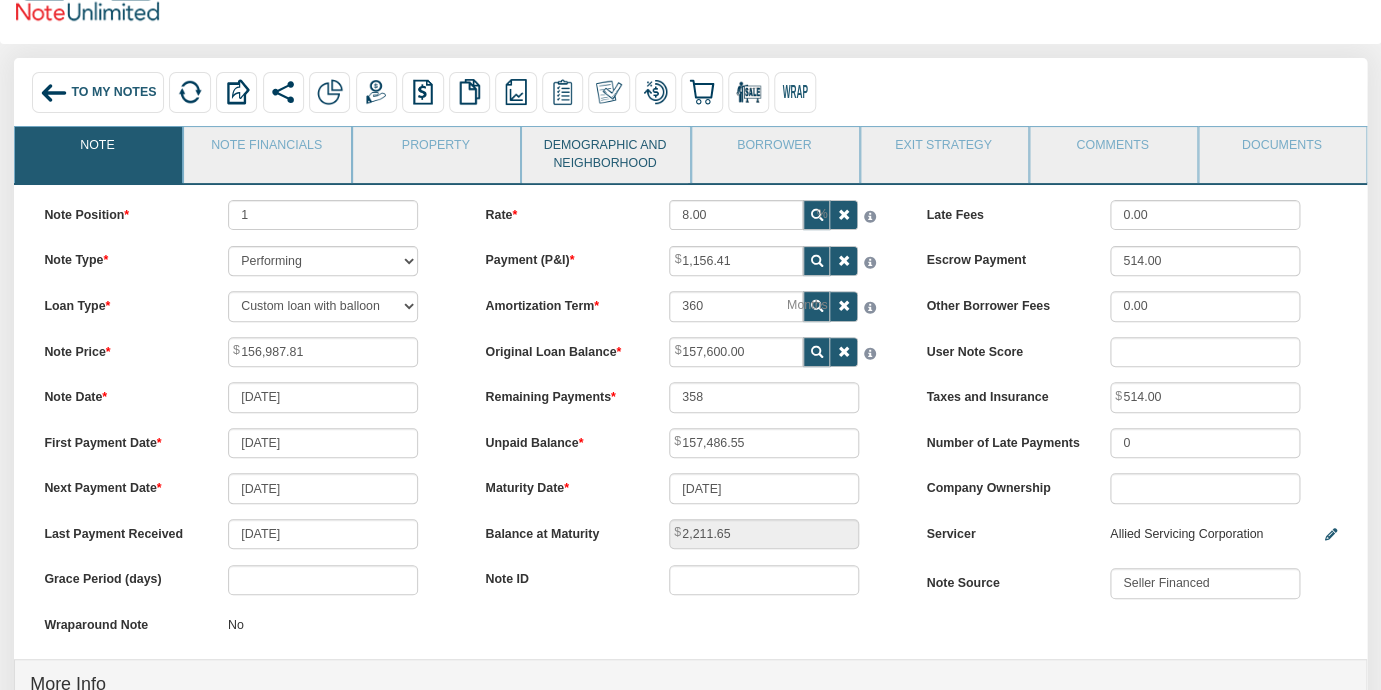 click on "Demographic and Neighborhood" at bounding box center (604, 155) 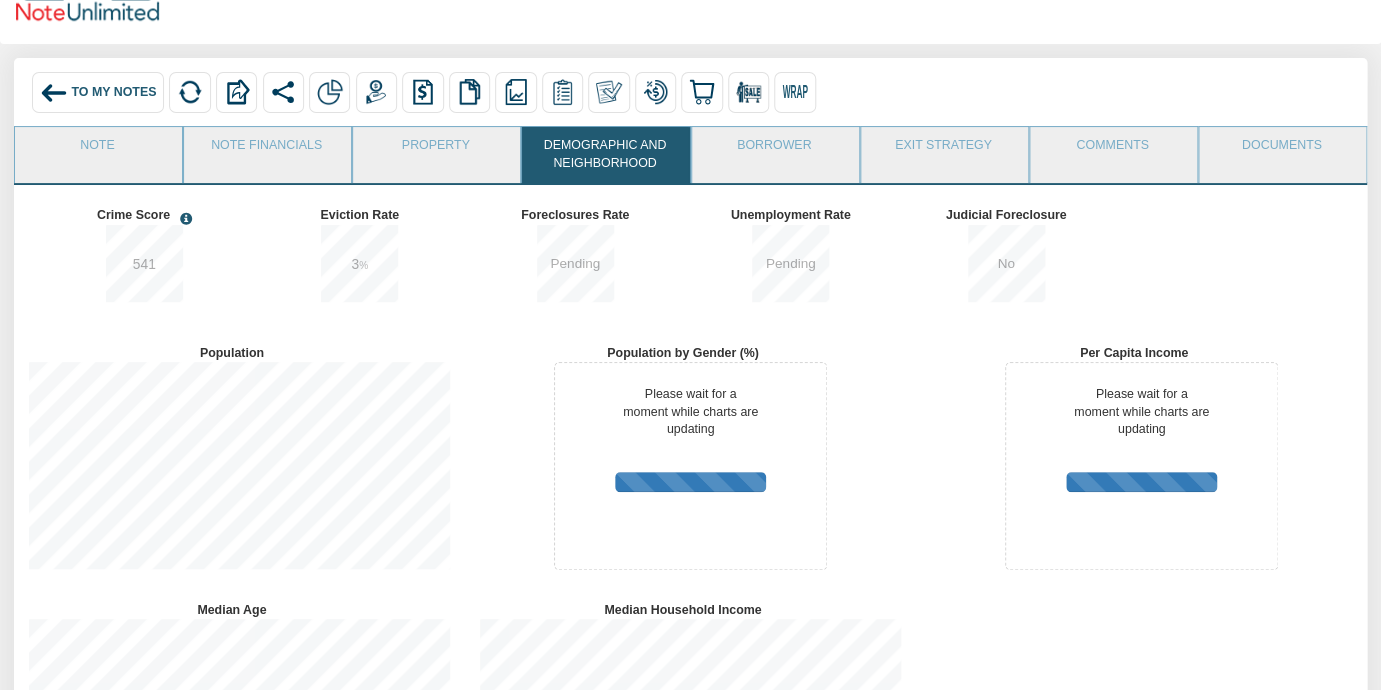 scroll, scrollTop: 999753, scrollLeft: 999549, axis: both 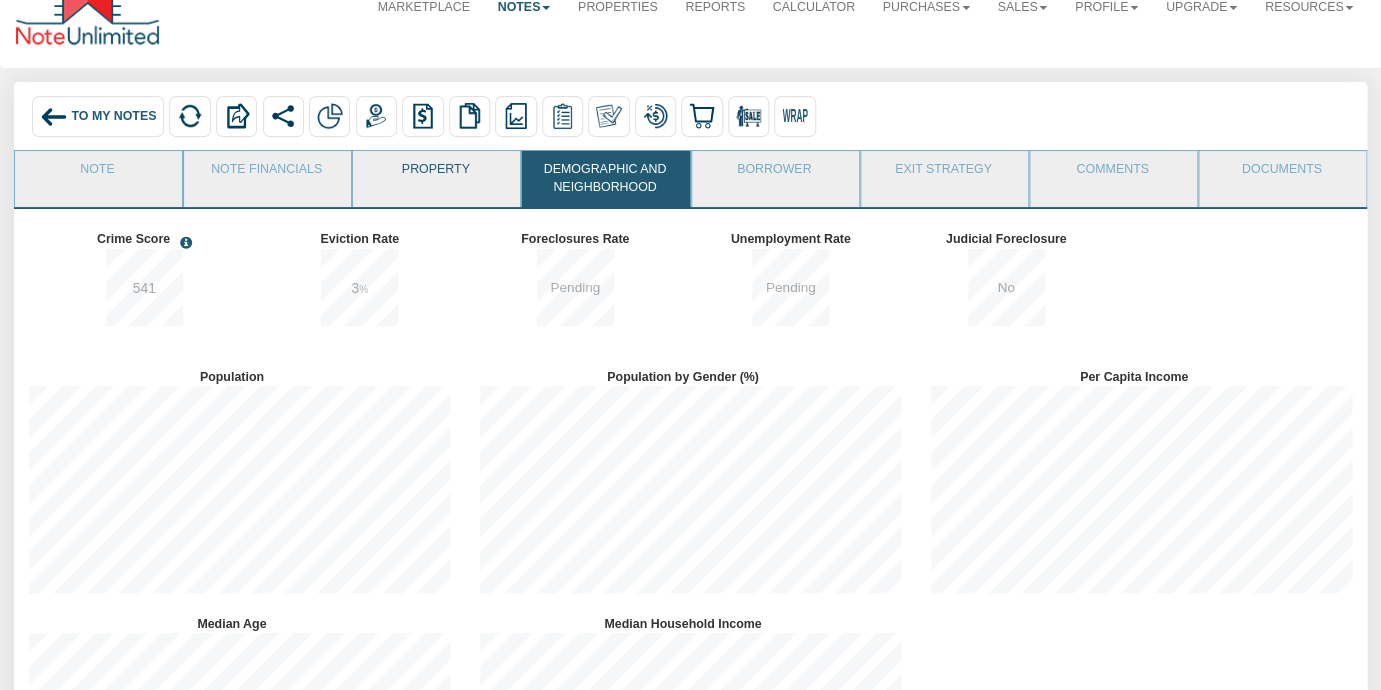 click on "Property" at bounding box center (435, 176) 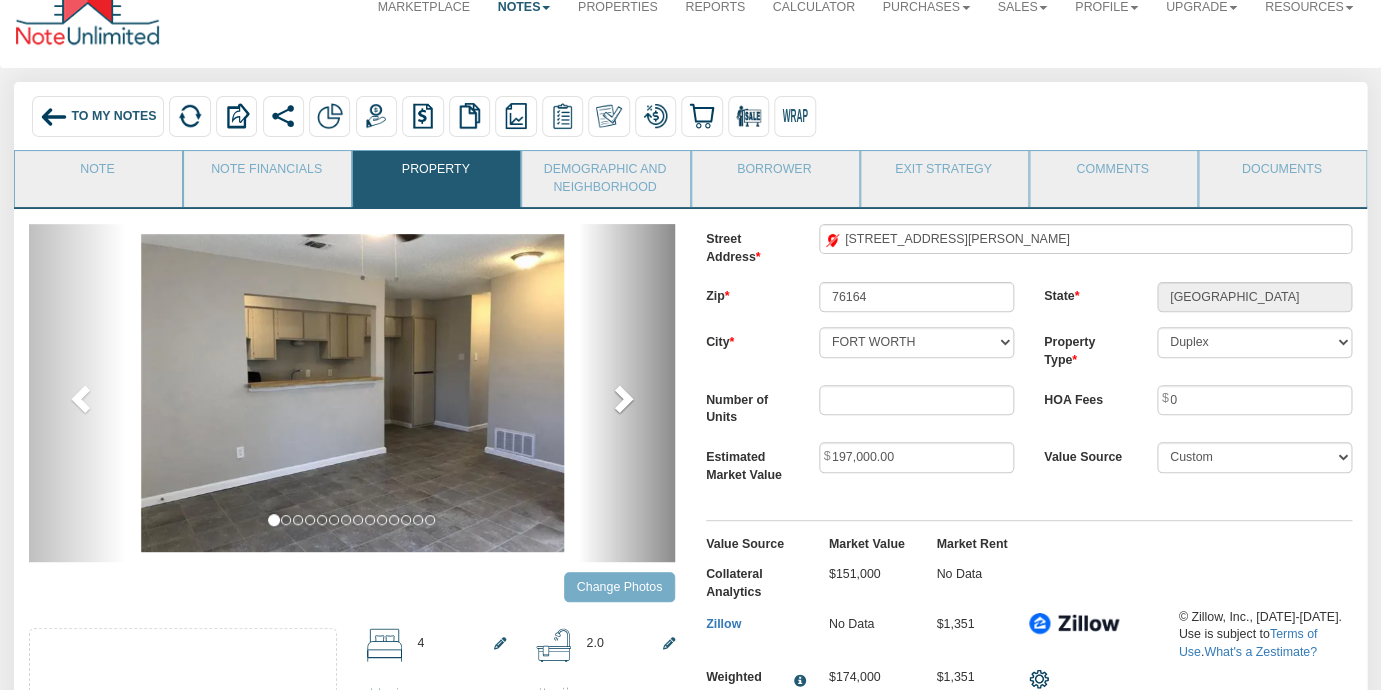 click at bounding box center [622, 398] 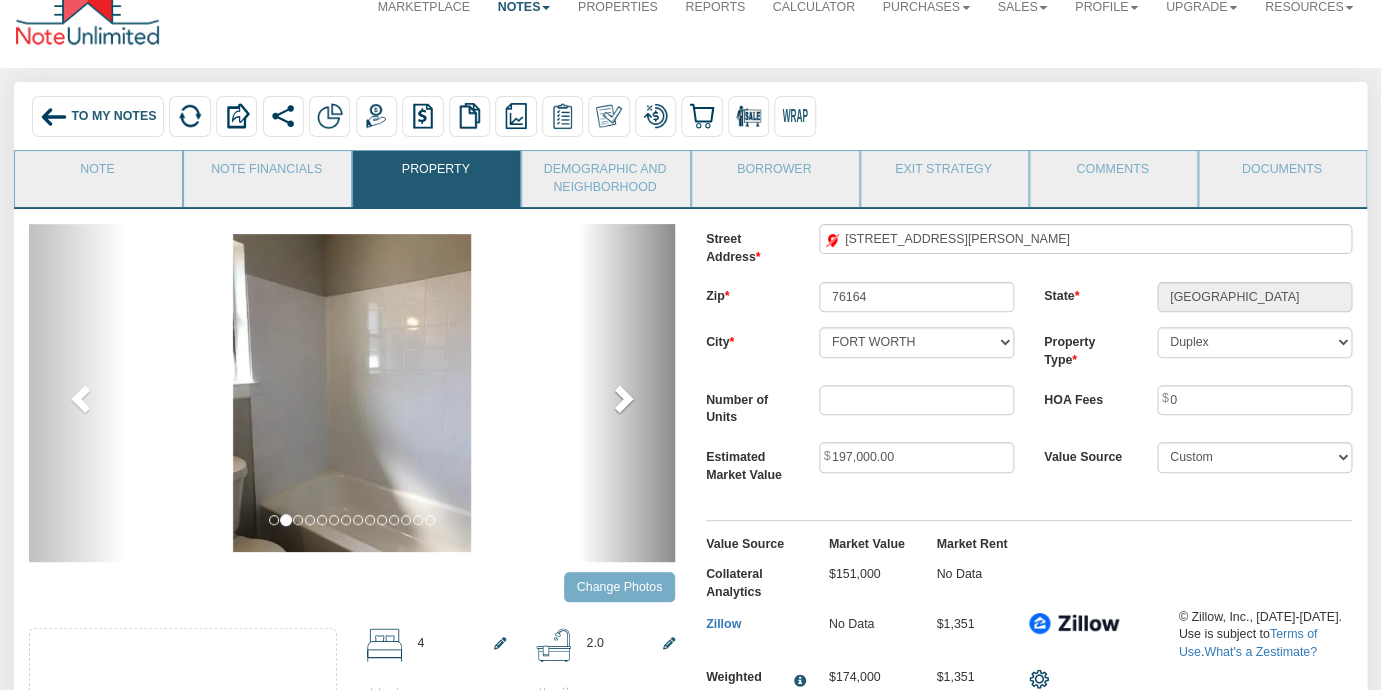 click at bounding box center [622, 398] 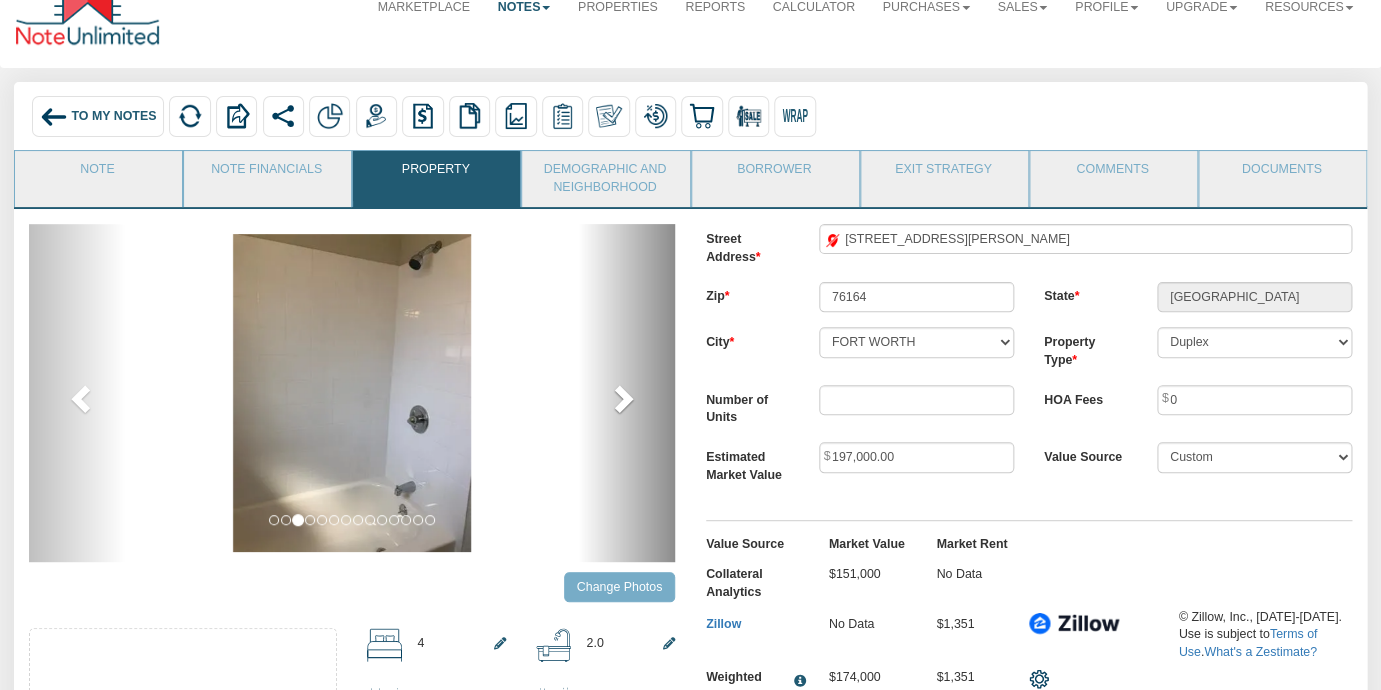 click at bounding box center [622, 398] 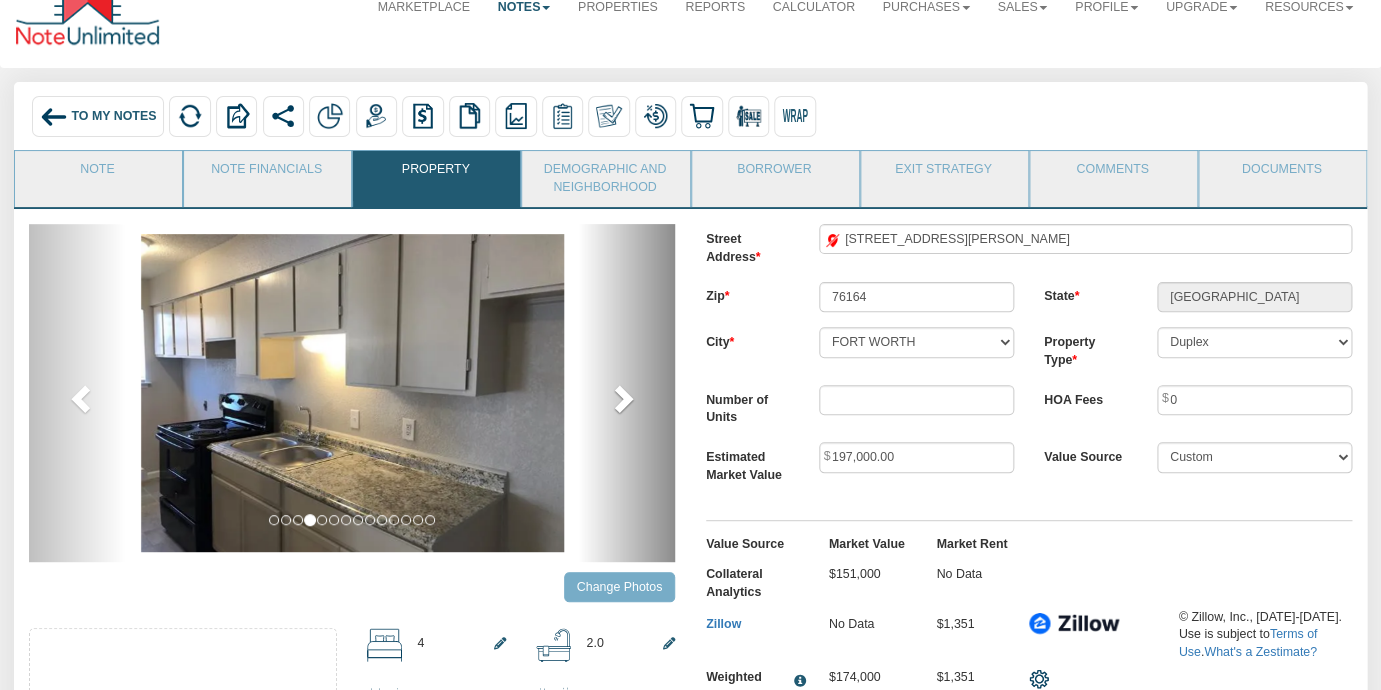 click at bounding box center (622, 398) 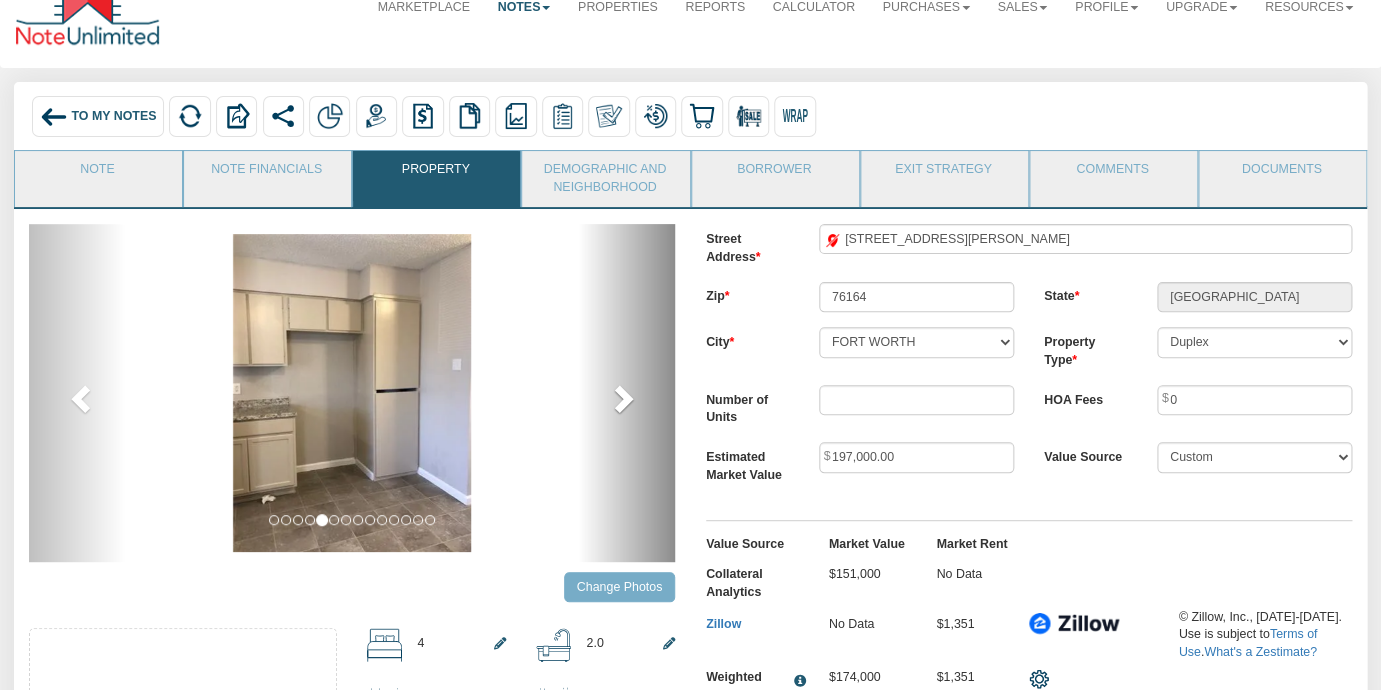 click at bounding box center [622, 398] 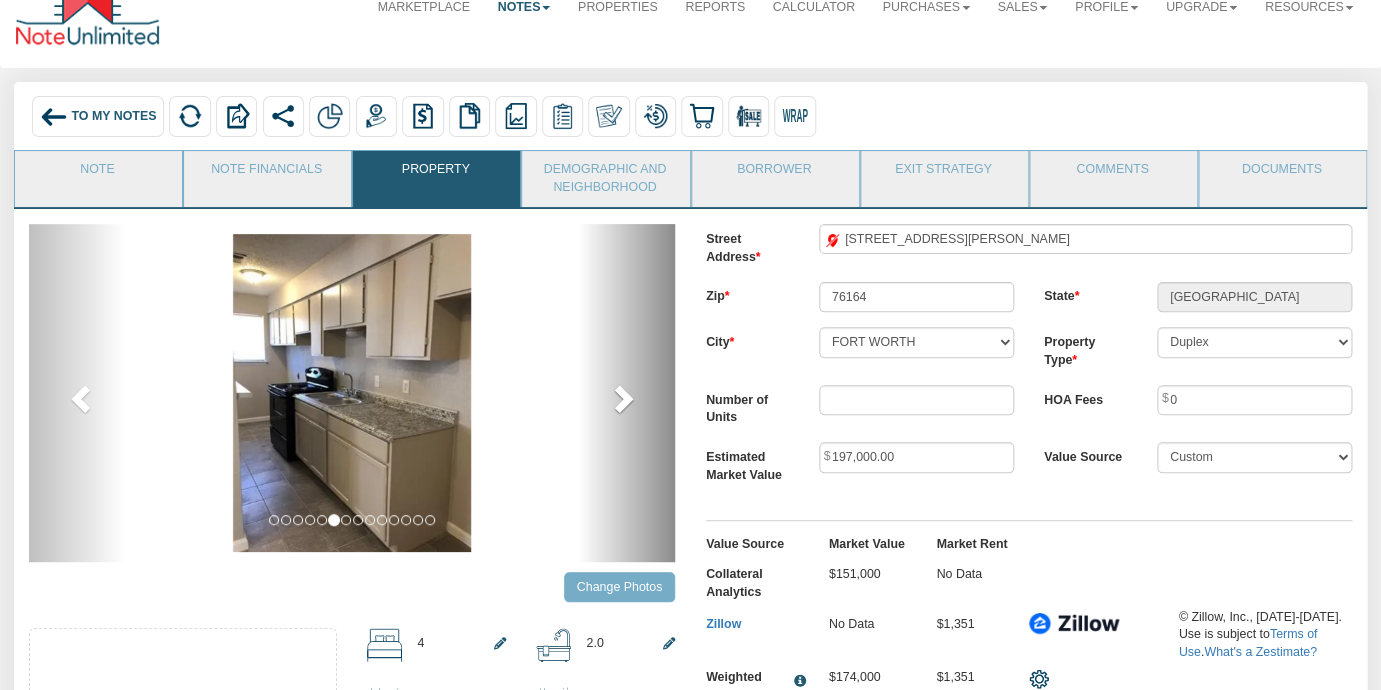 click at bounding box center (622, 398) 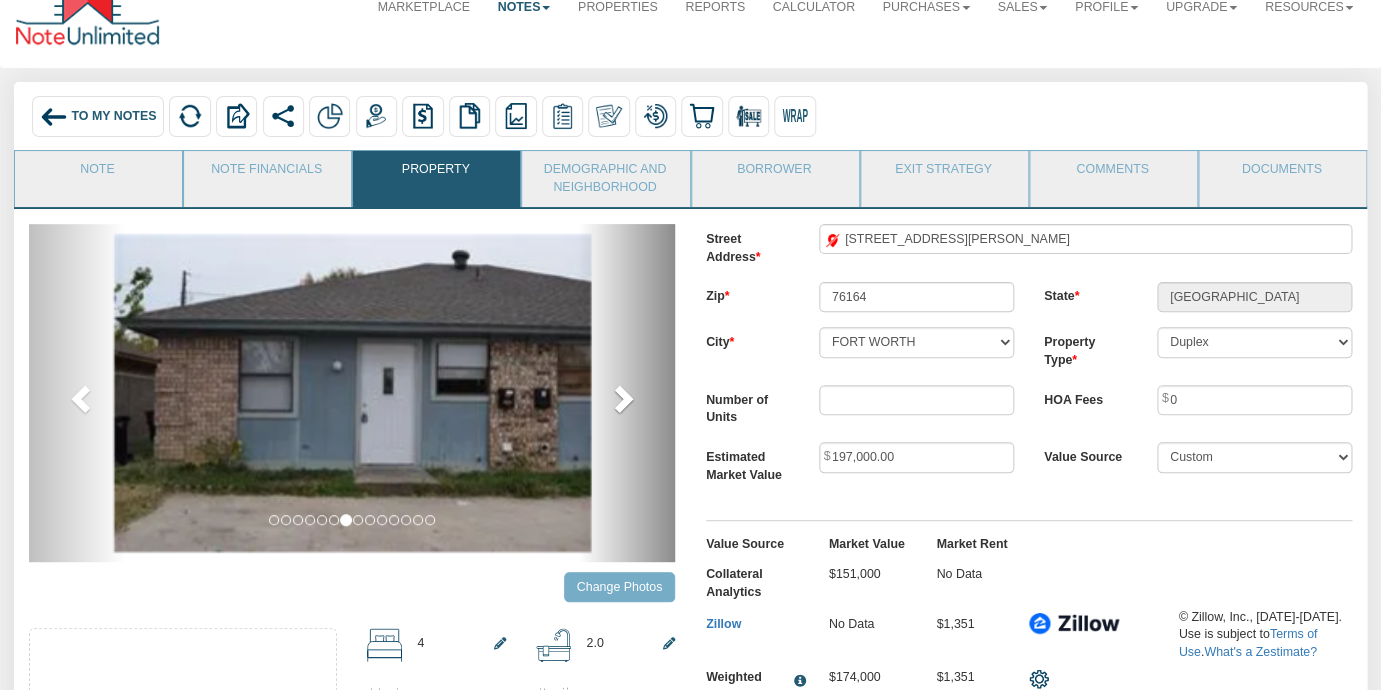 click at bounding box center [622, 398] 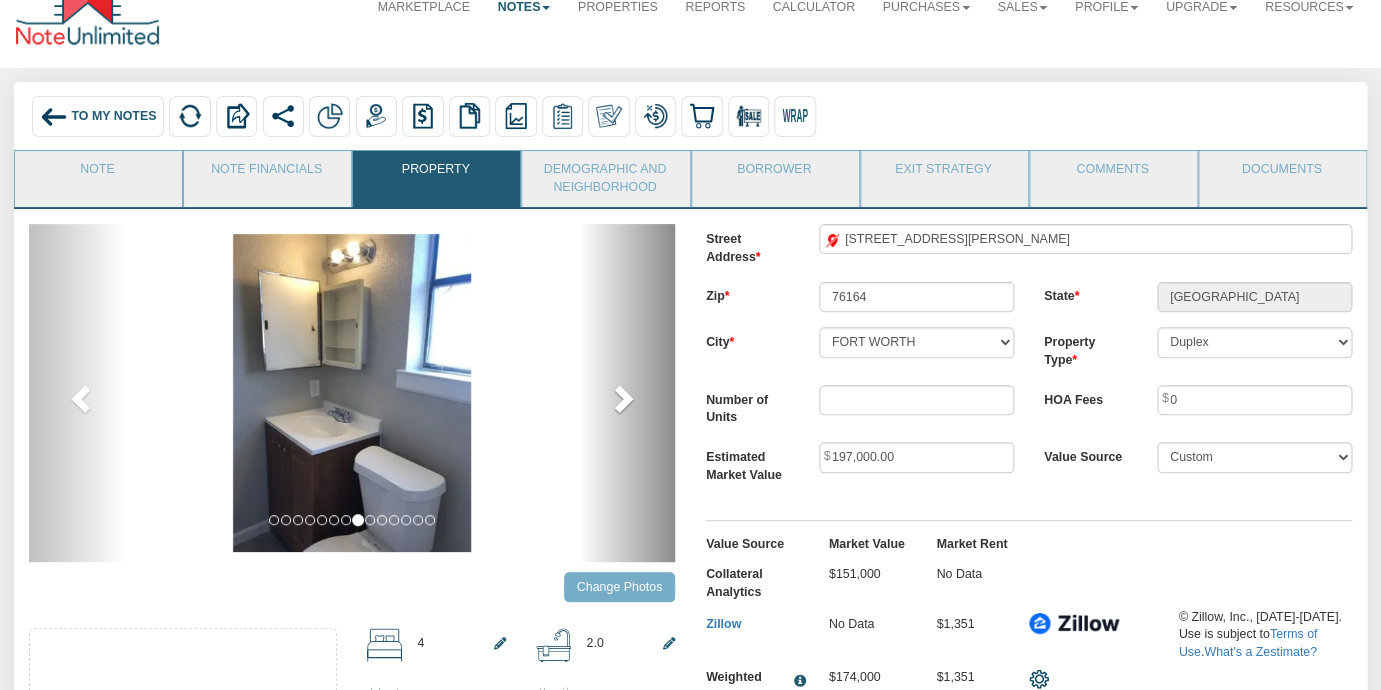 click at bounding box center (622, 398) 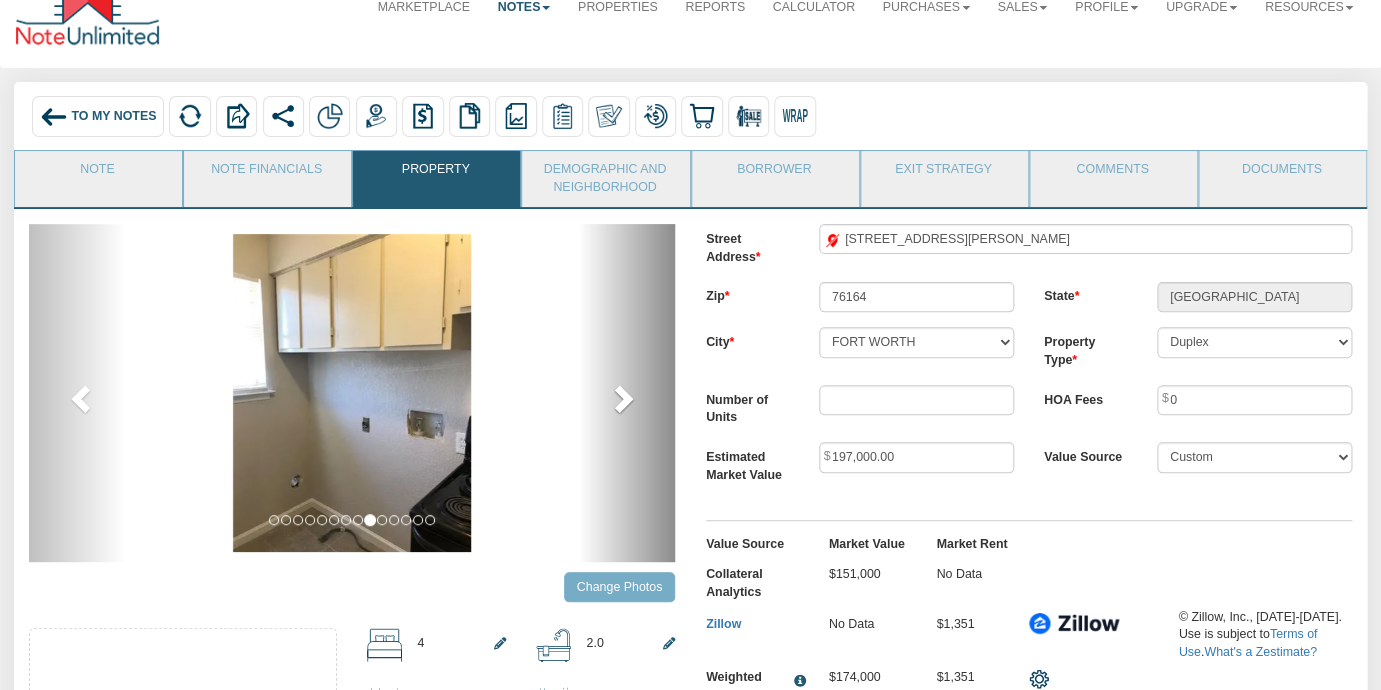 click at bounding box center [622, 398] 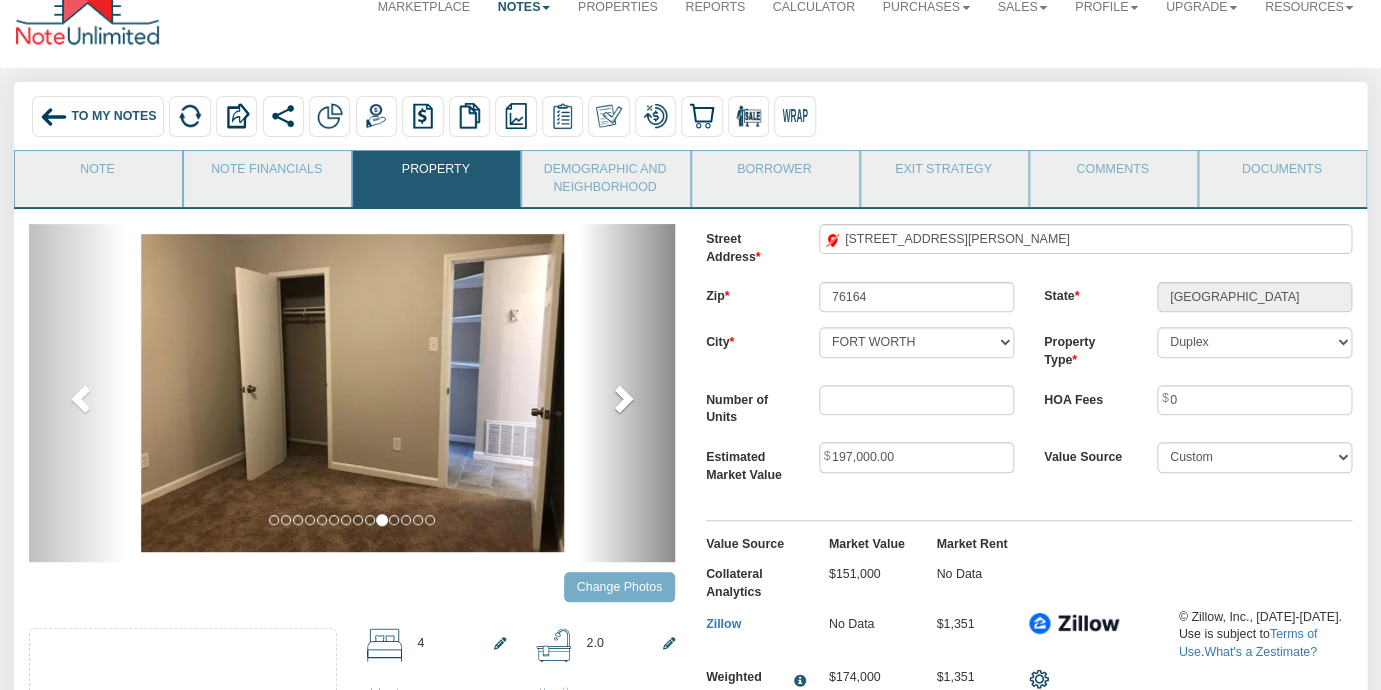 click at bounding box center (622, 398) 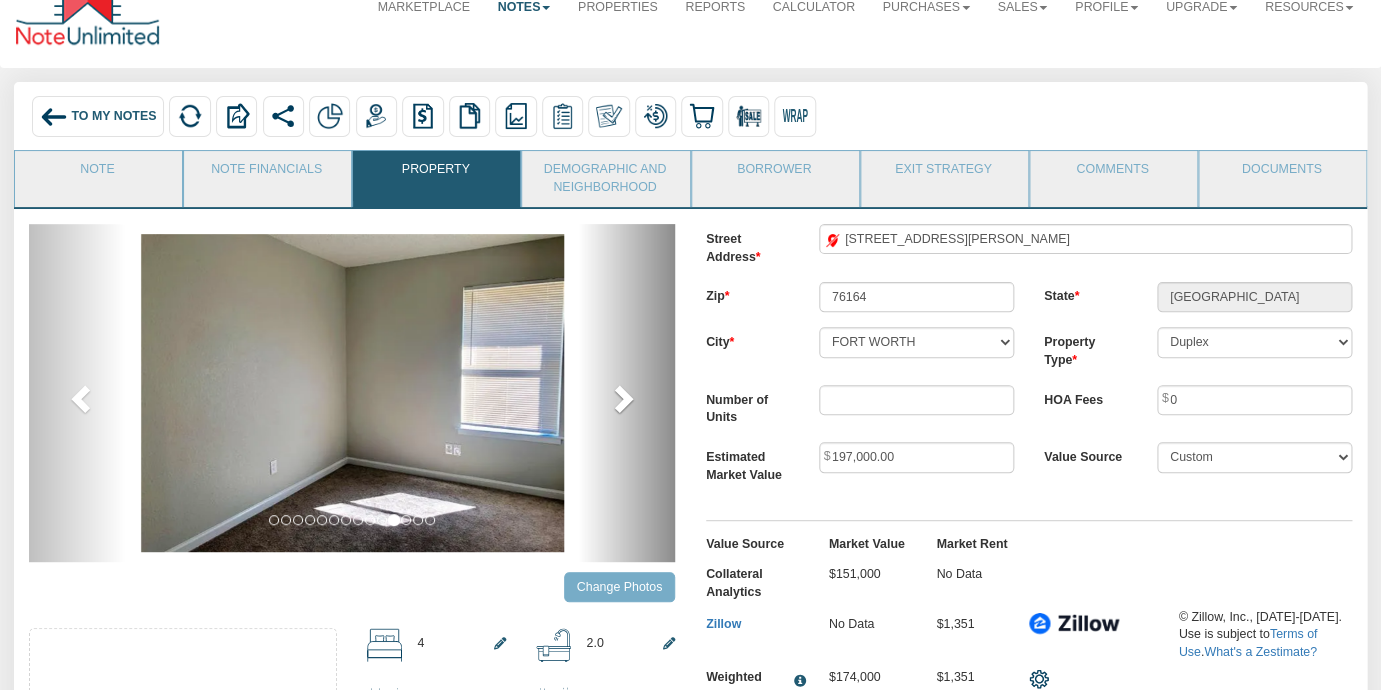click at bounding box center [622, 398] 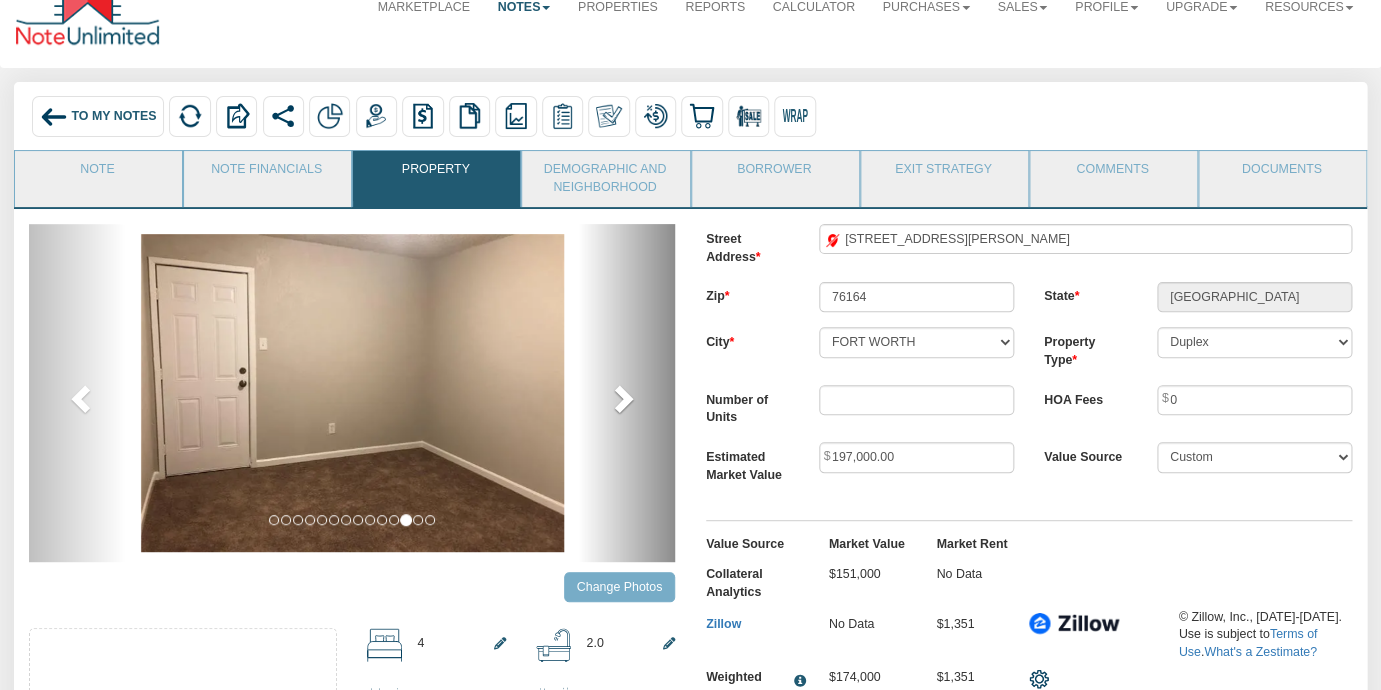 click at bounding box center [622, 398] 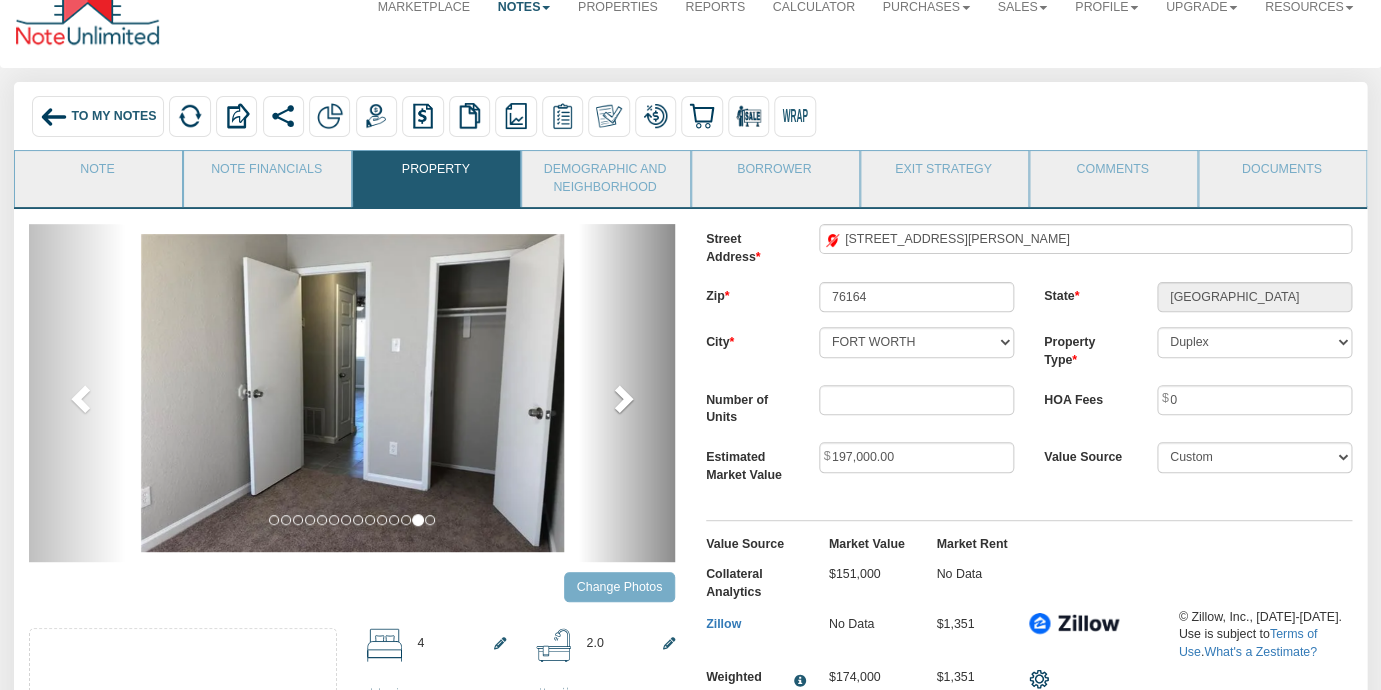 click at bounding box center [622, 398] 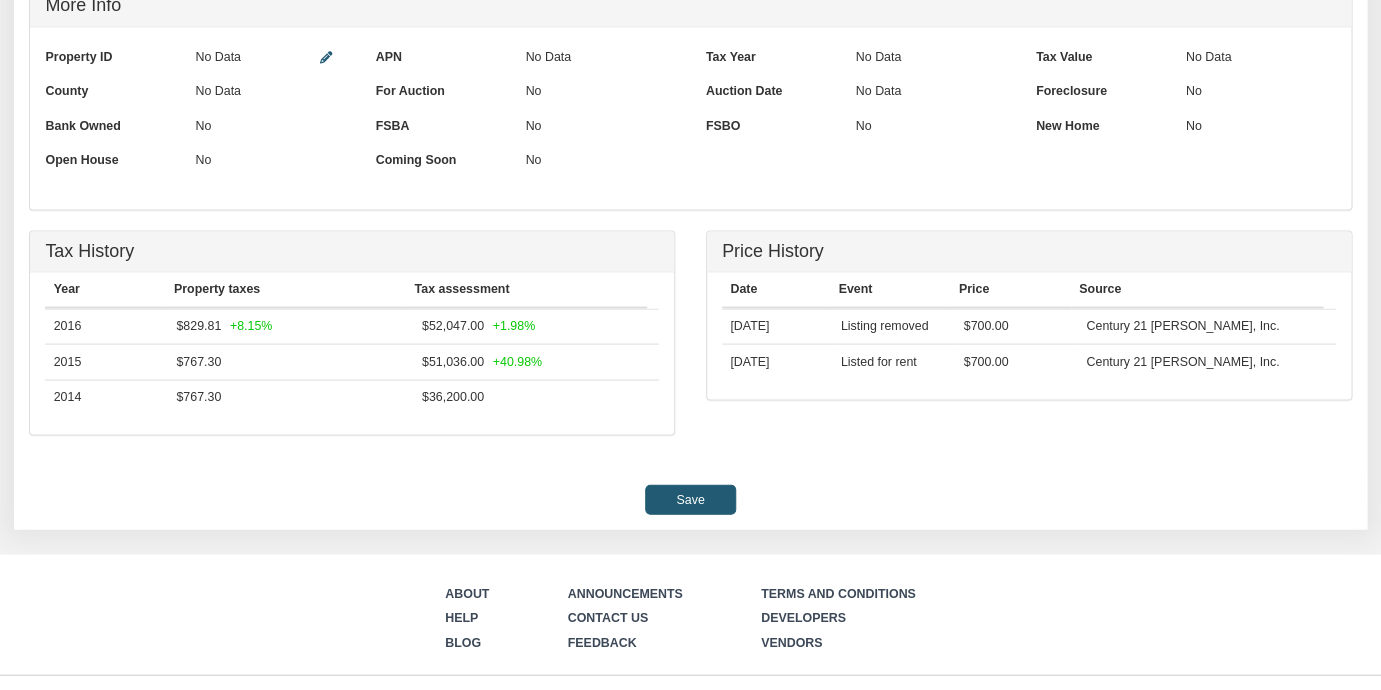 scroll, scrollTop: 1270, scrollLeft: 0, axis: vertical 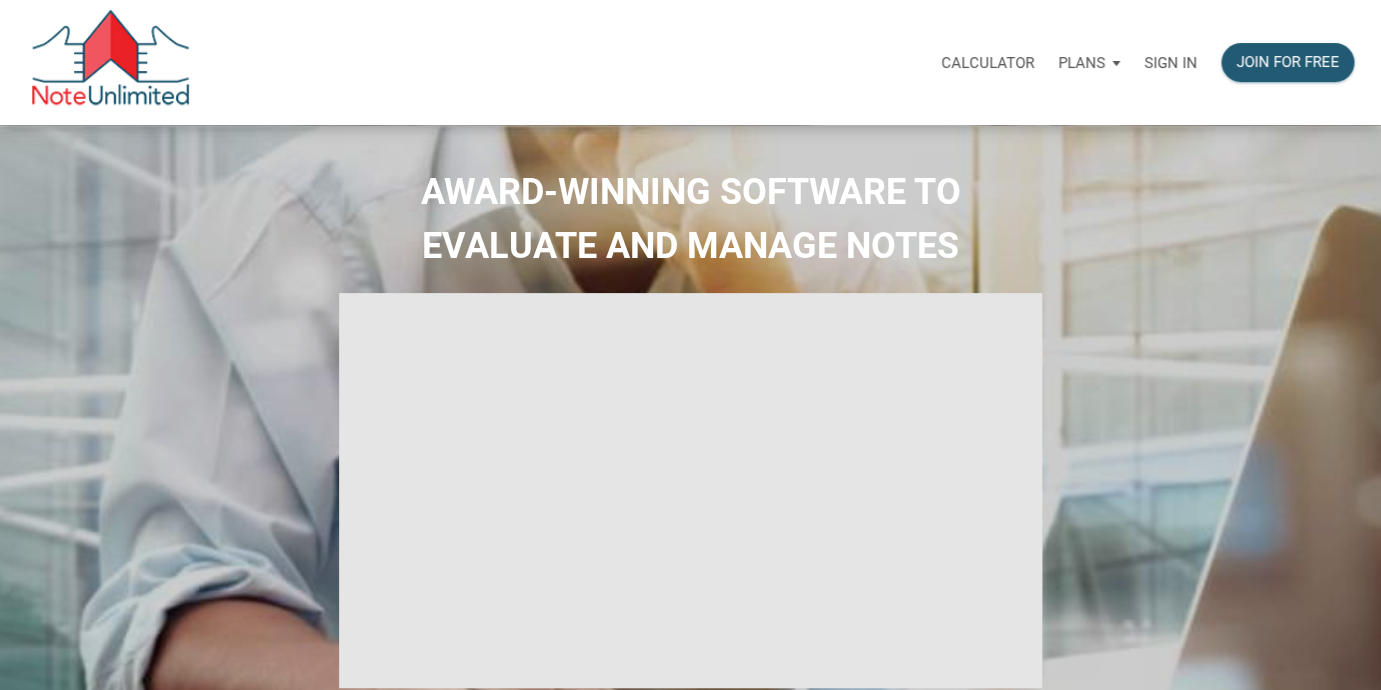 click on "Sign in" at bounding box center [1170, 63] 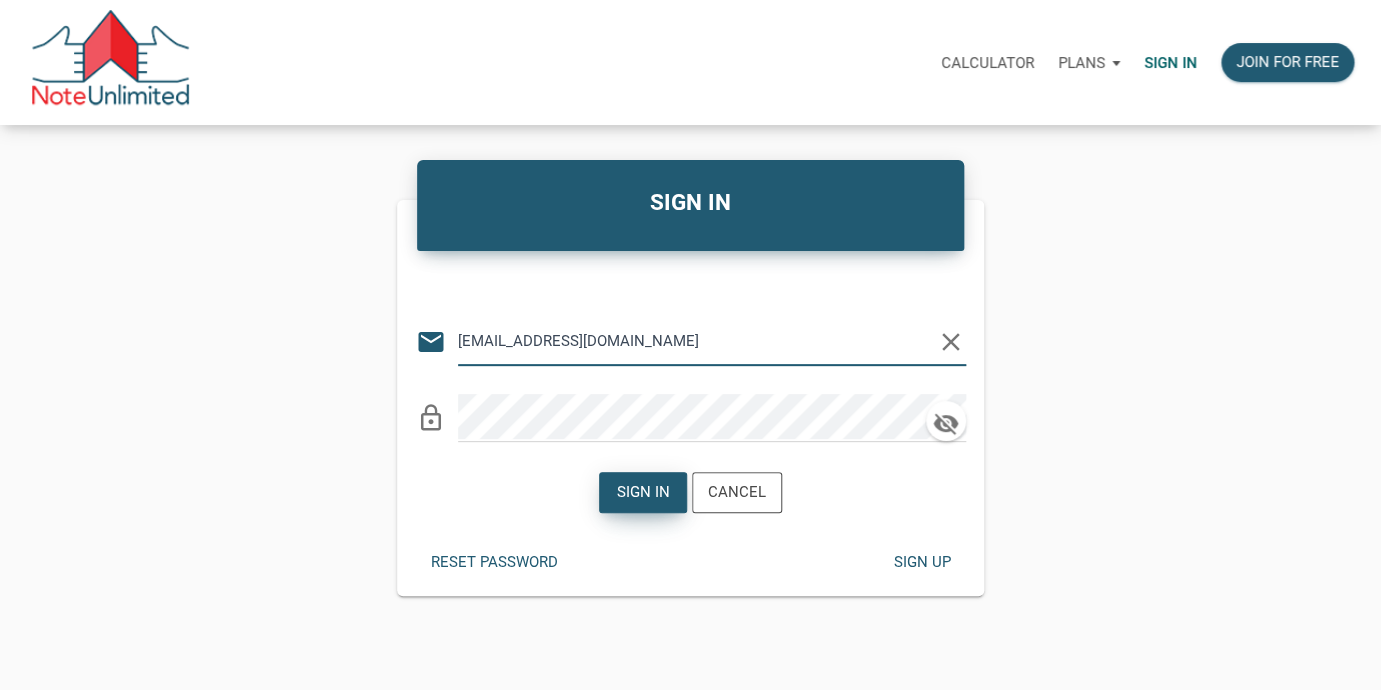 type on "[EMAIL_ADDRESS][DOMAIN_NAME]" 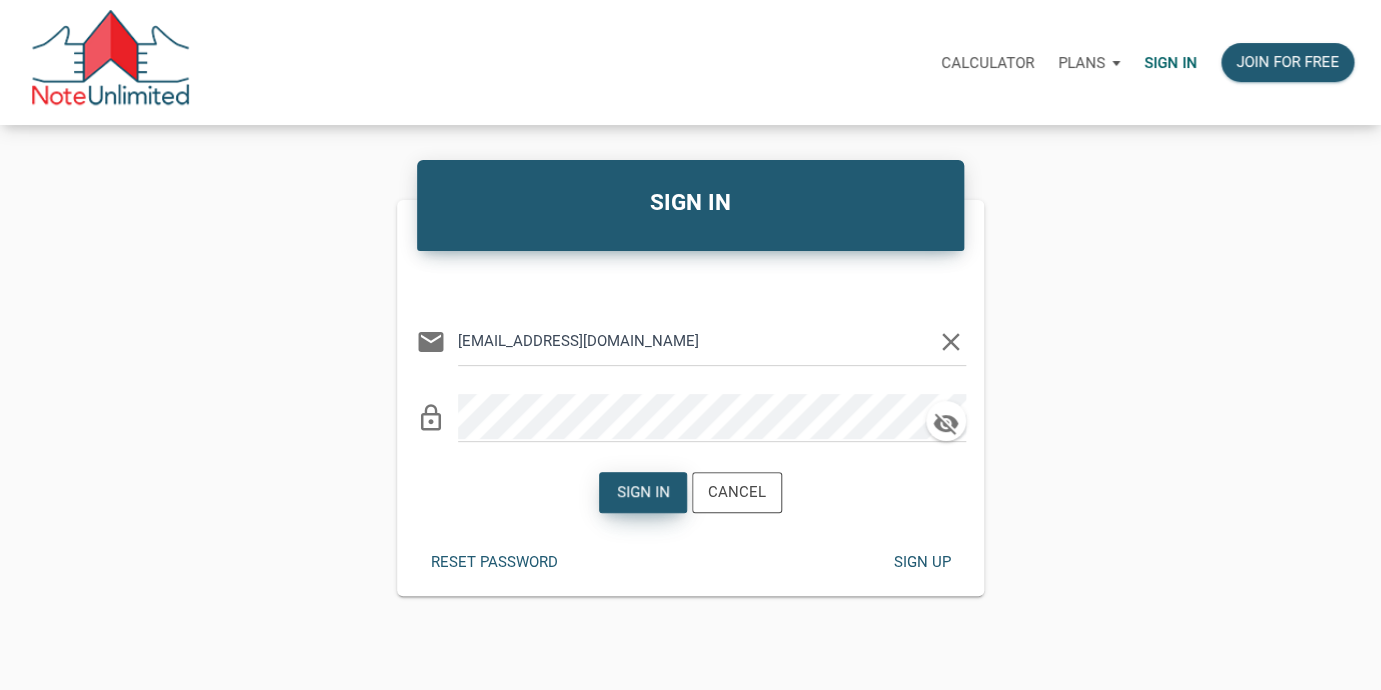 click on "Sign in" at bounding box center [643, 492] 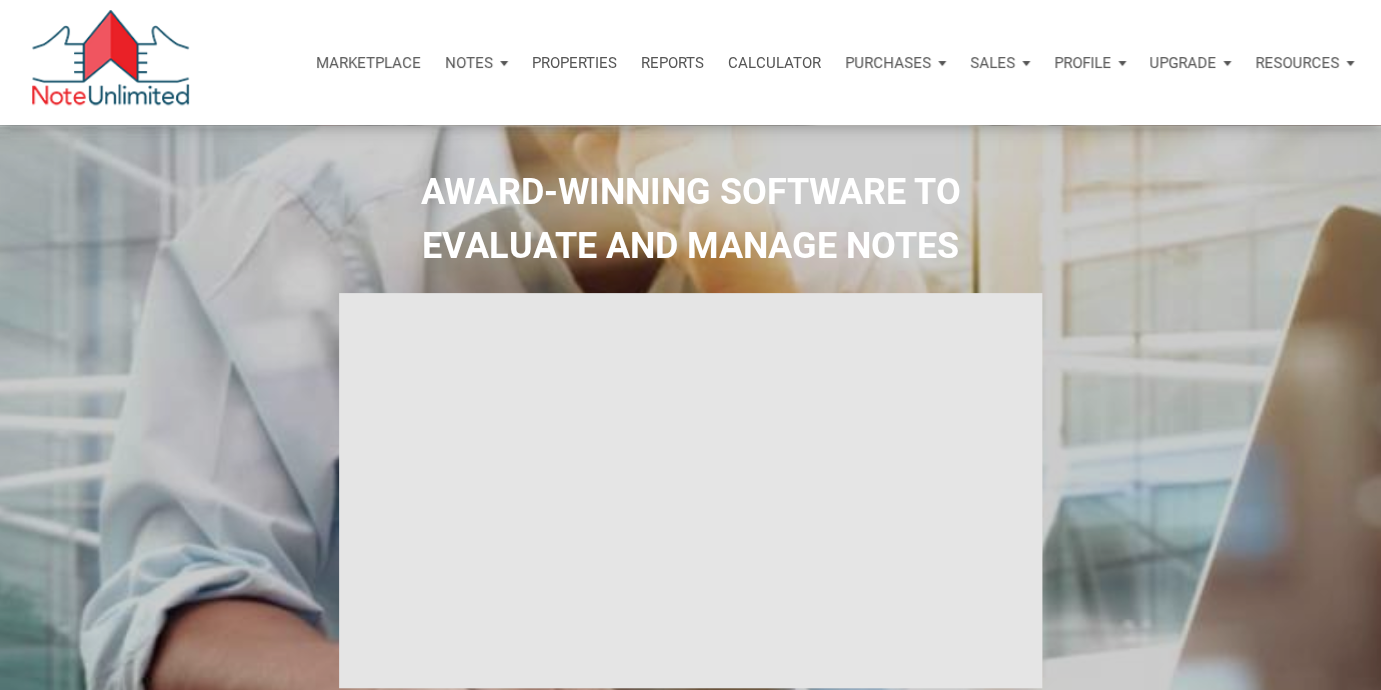 type on "Introduction to new features" 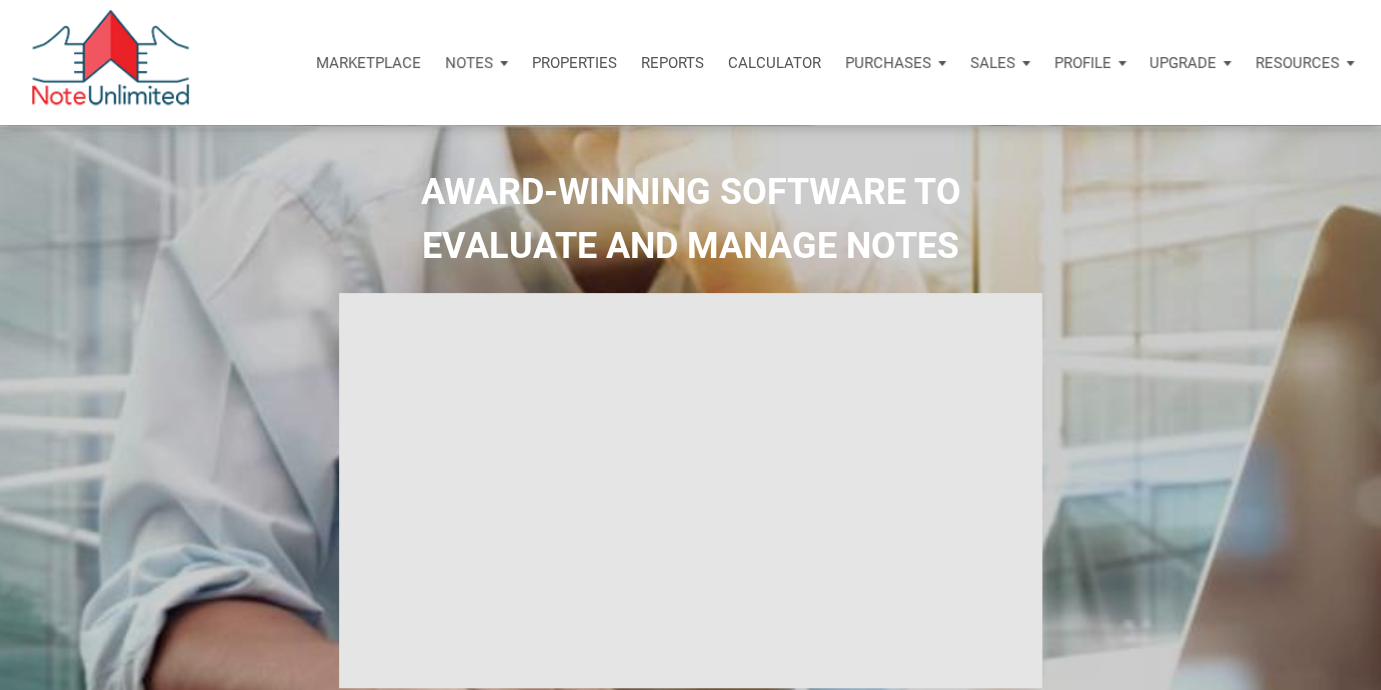 click on "Notes" at bounding box center (469, 63) 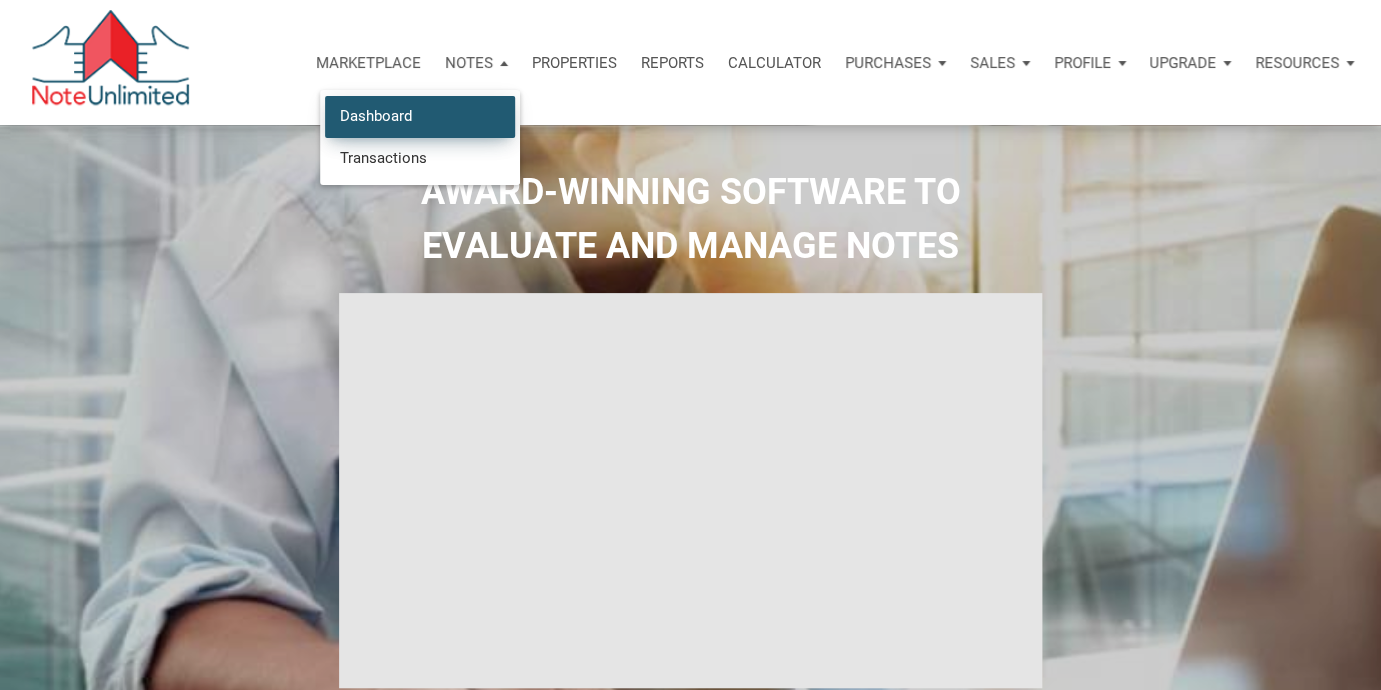 click on "Dashboard" at bounding box center (420, 116) 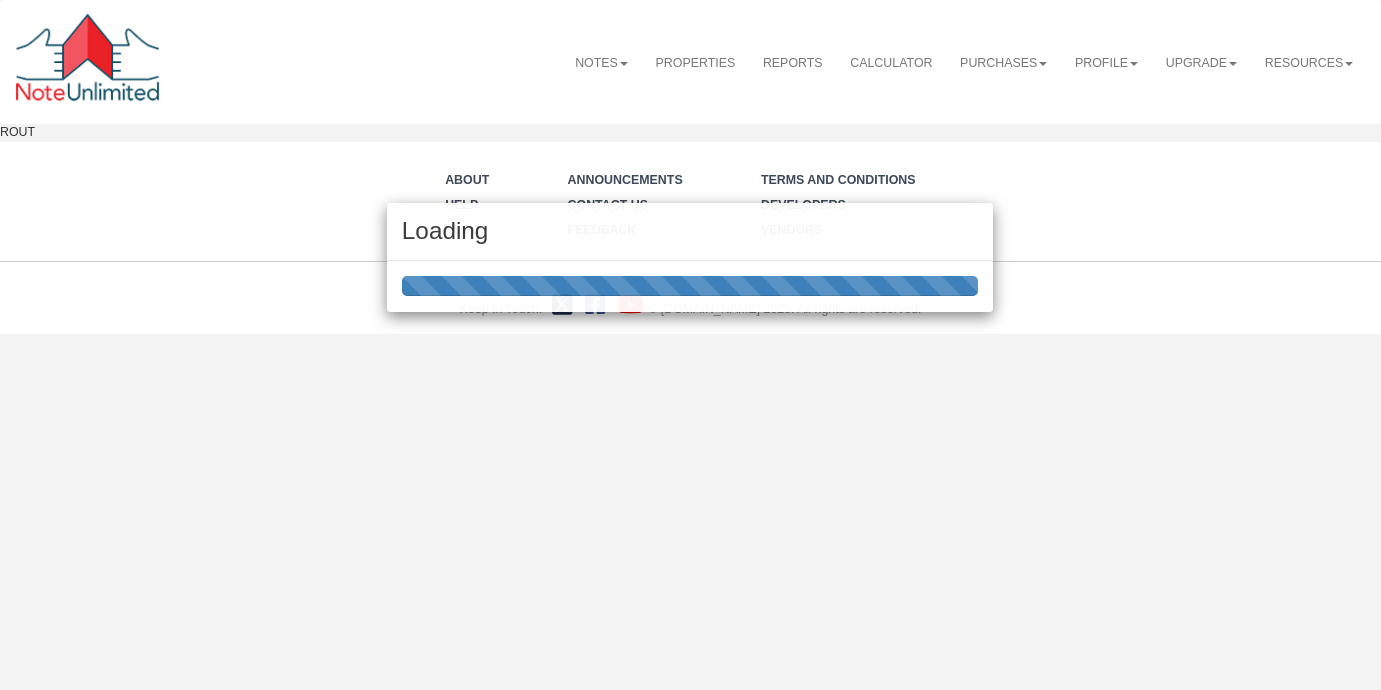 scroll, scrollTop: 0, scrollLeft: 0, axis: both 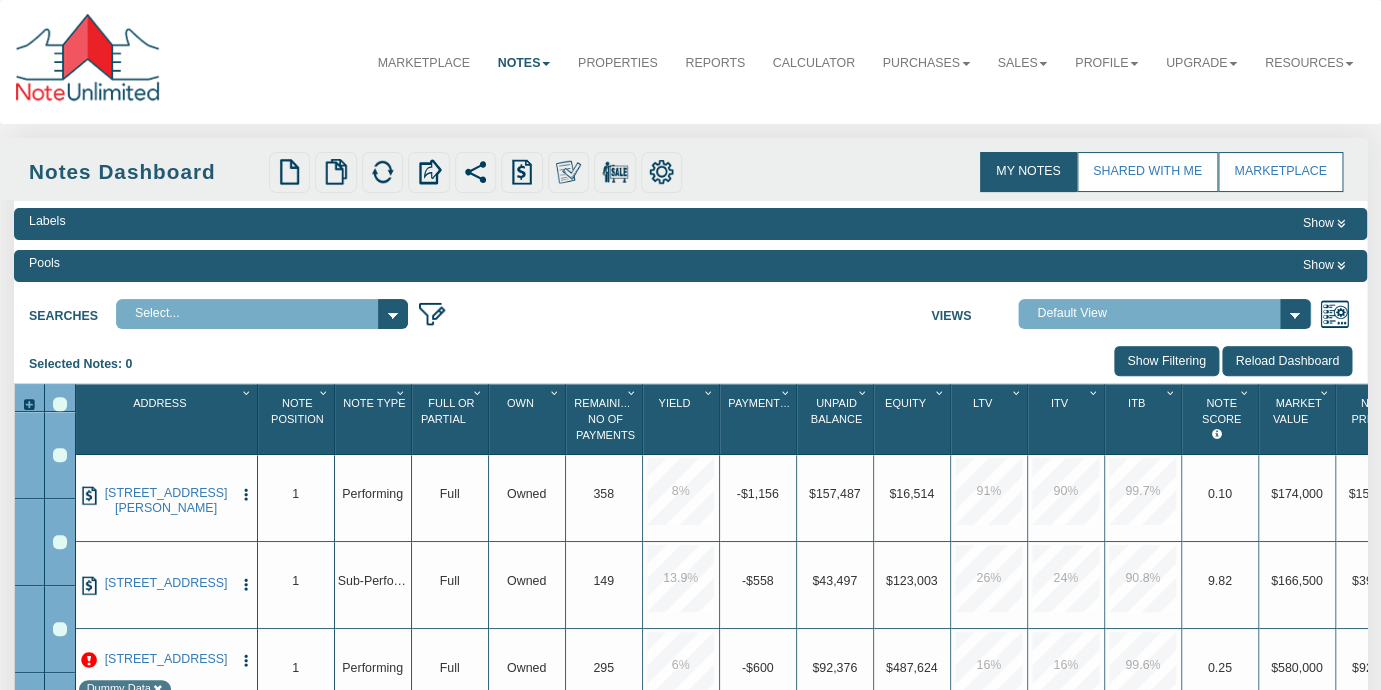 select on "3" 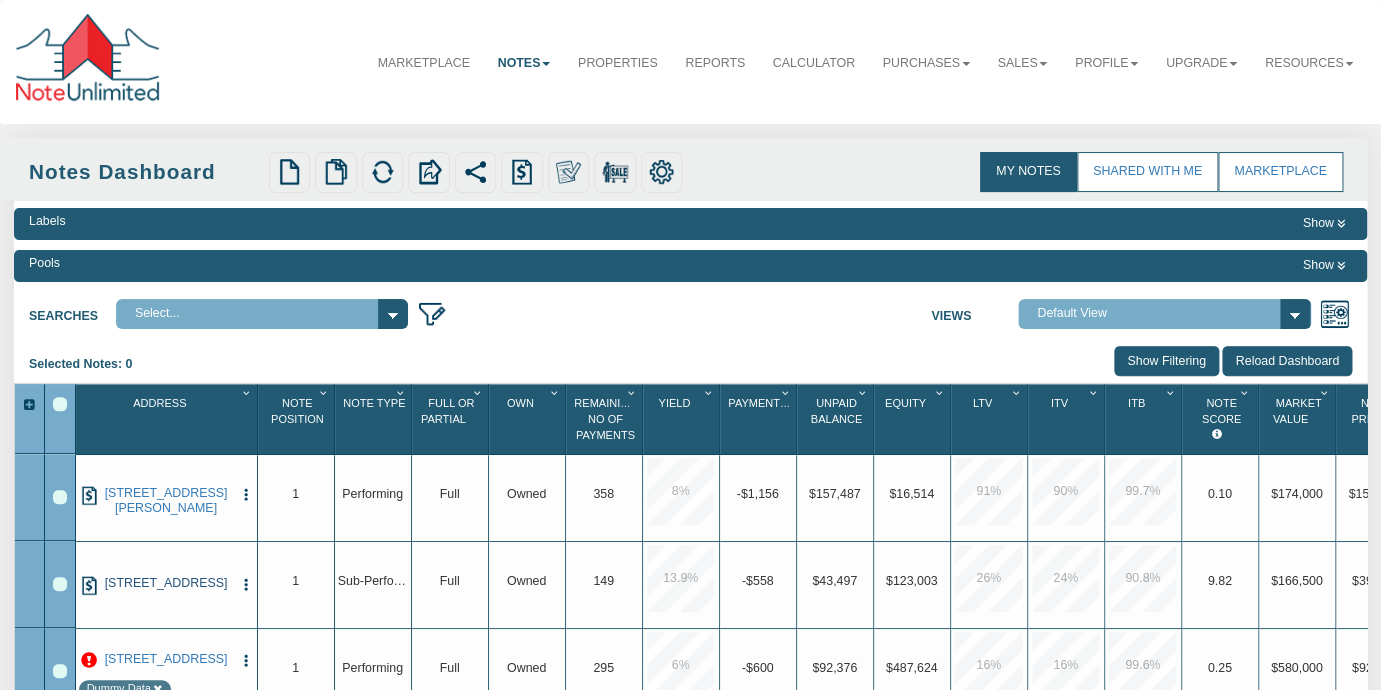 click on "706 E 23RD ST, BRYAN, TX, 77803" at bounding box center [166, 583] 